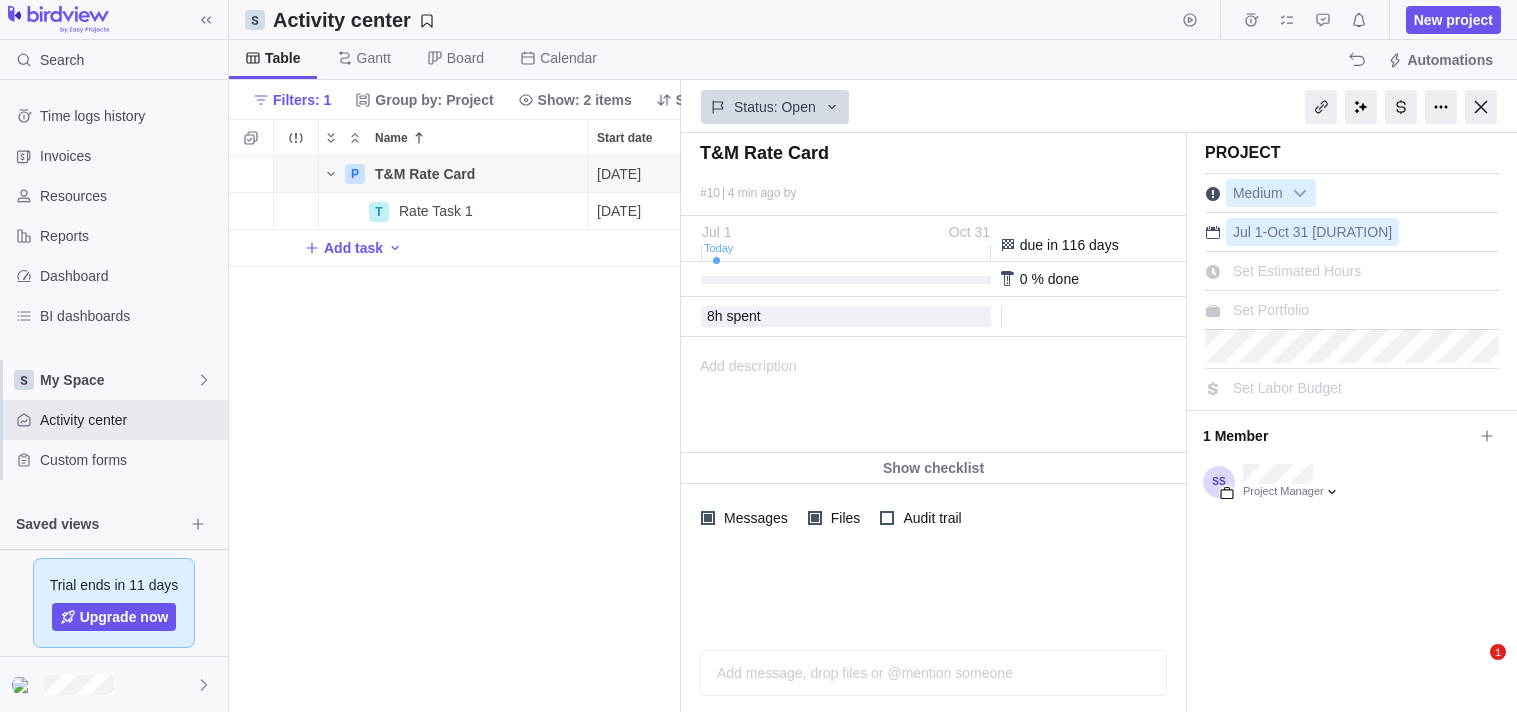 scroll, scrollTop: 0, scrollLeft: 0, axis: both 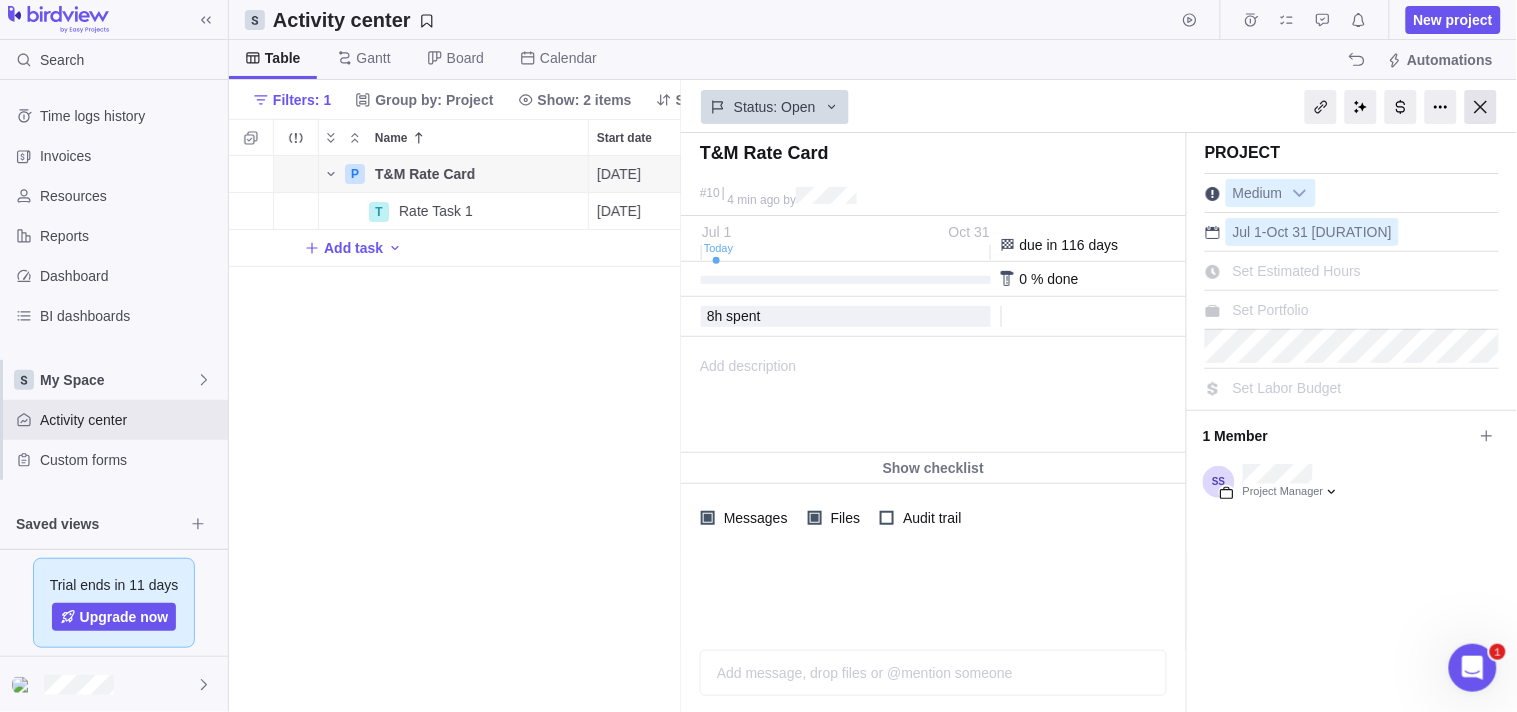 click at bounding box center (1481, 107) 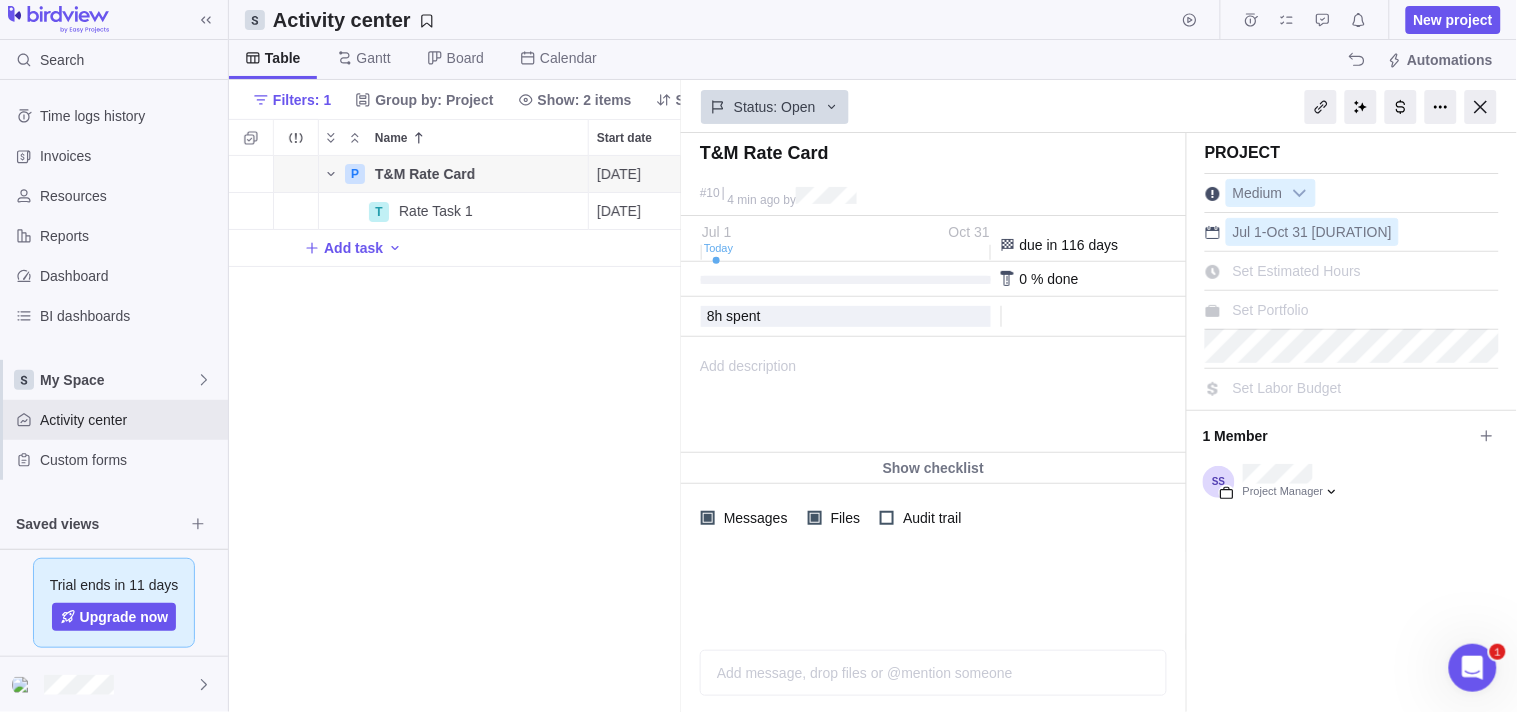 scroll, scrollTop: 17, scrollLeft: 17, axis: both 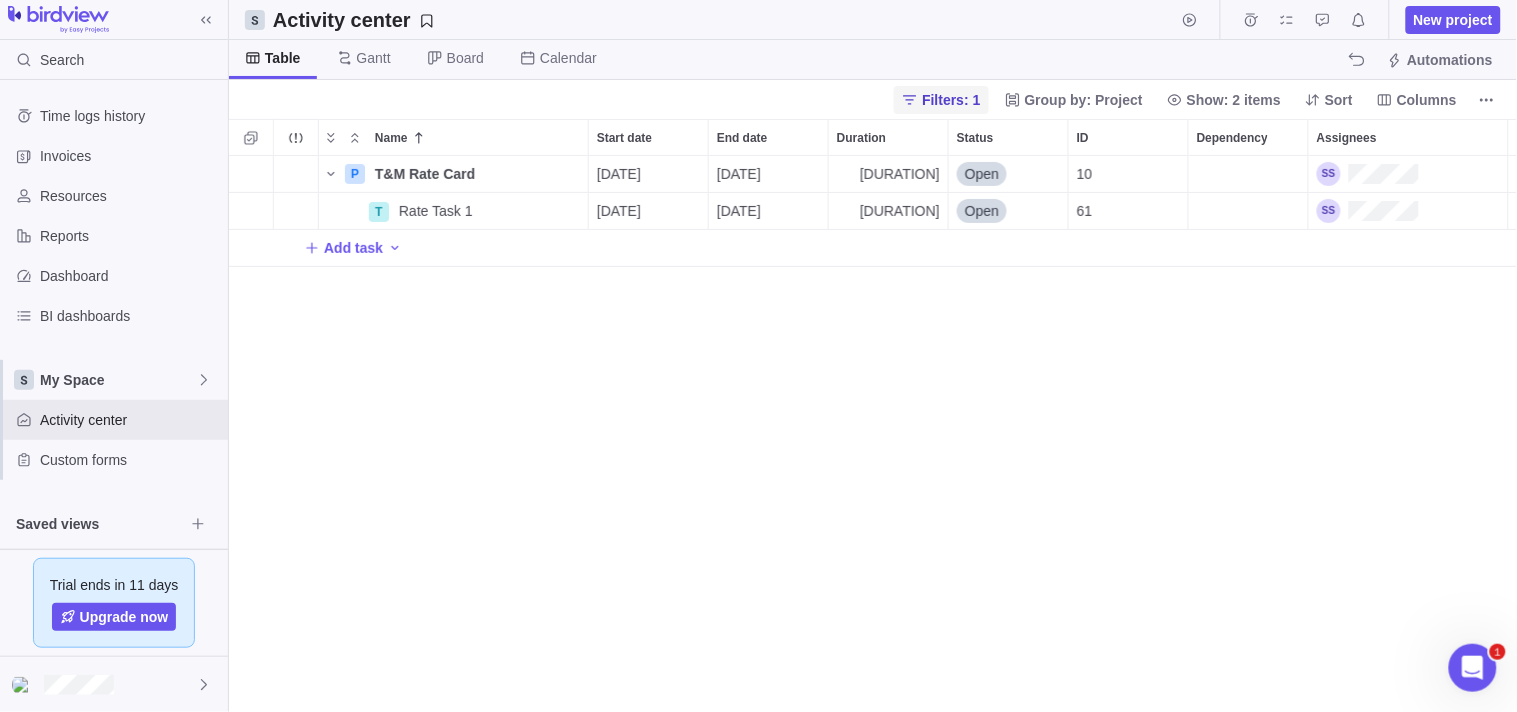 click on "Filters: 1" at bounding box center [951, 100] 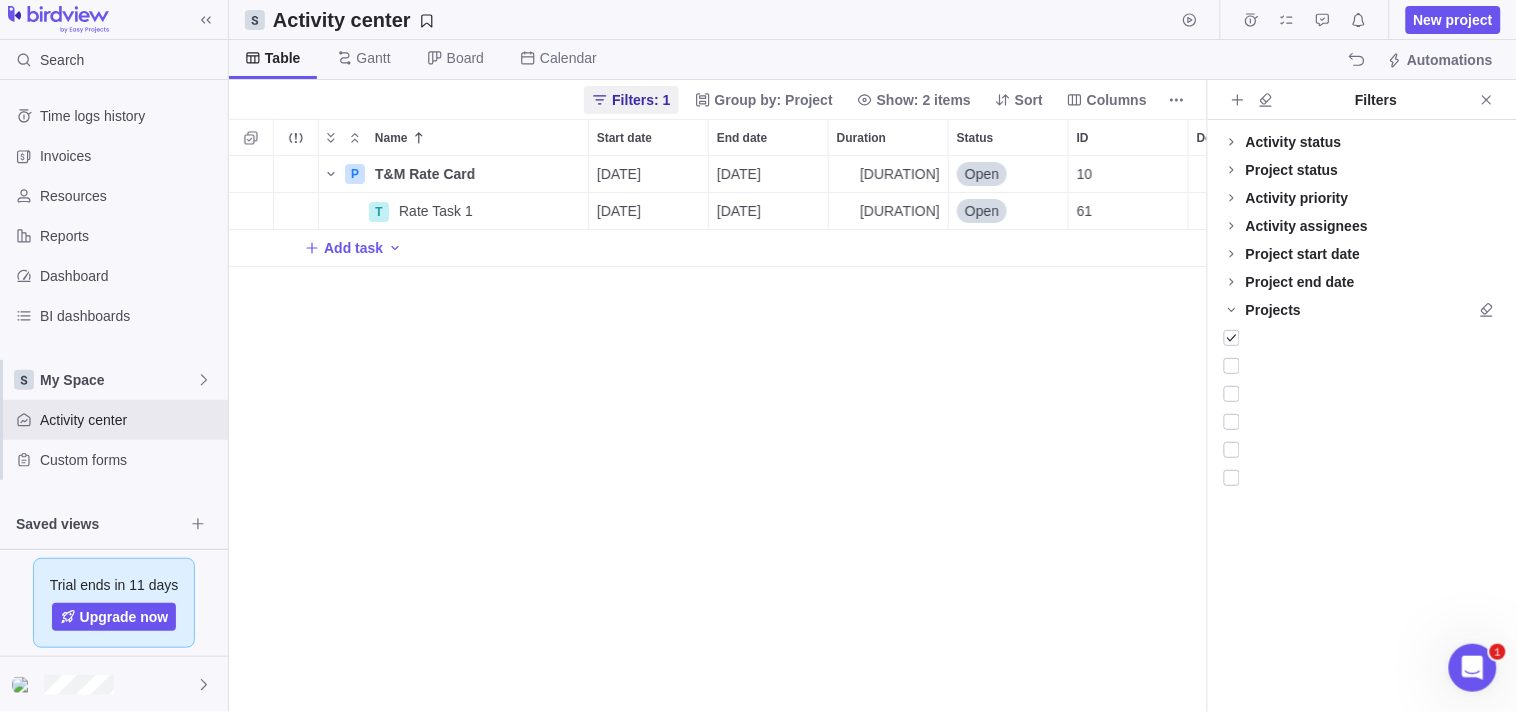 scroll, scrollTop: 540, scrollLeft: 962, axis: both 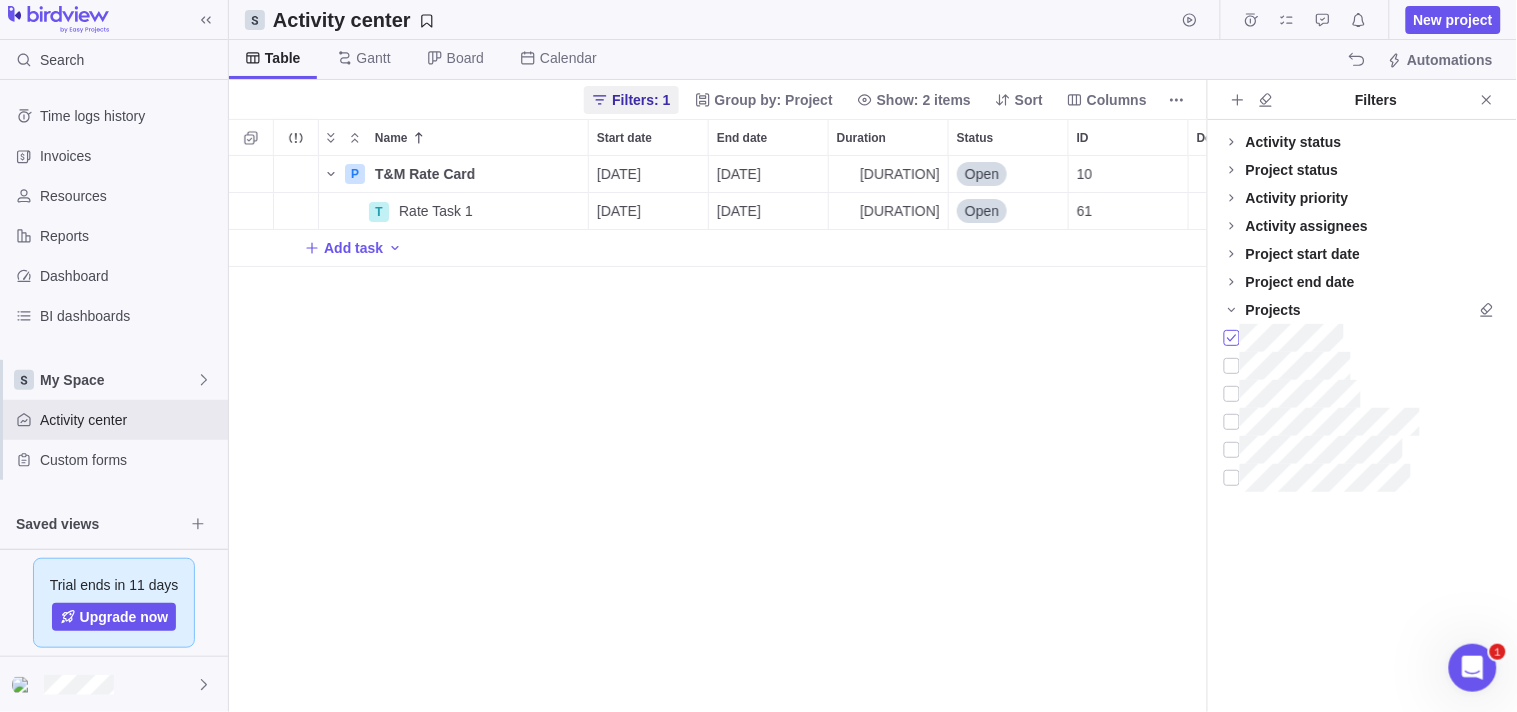 click at bounding box center [1232, 338] 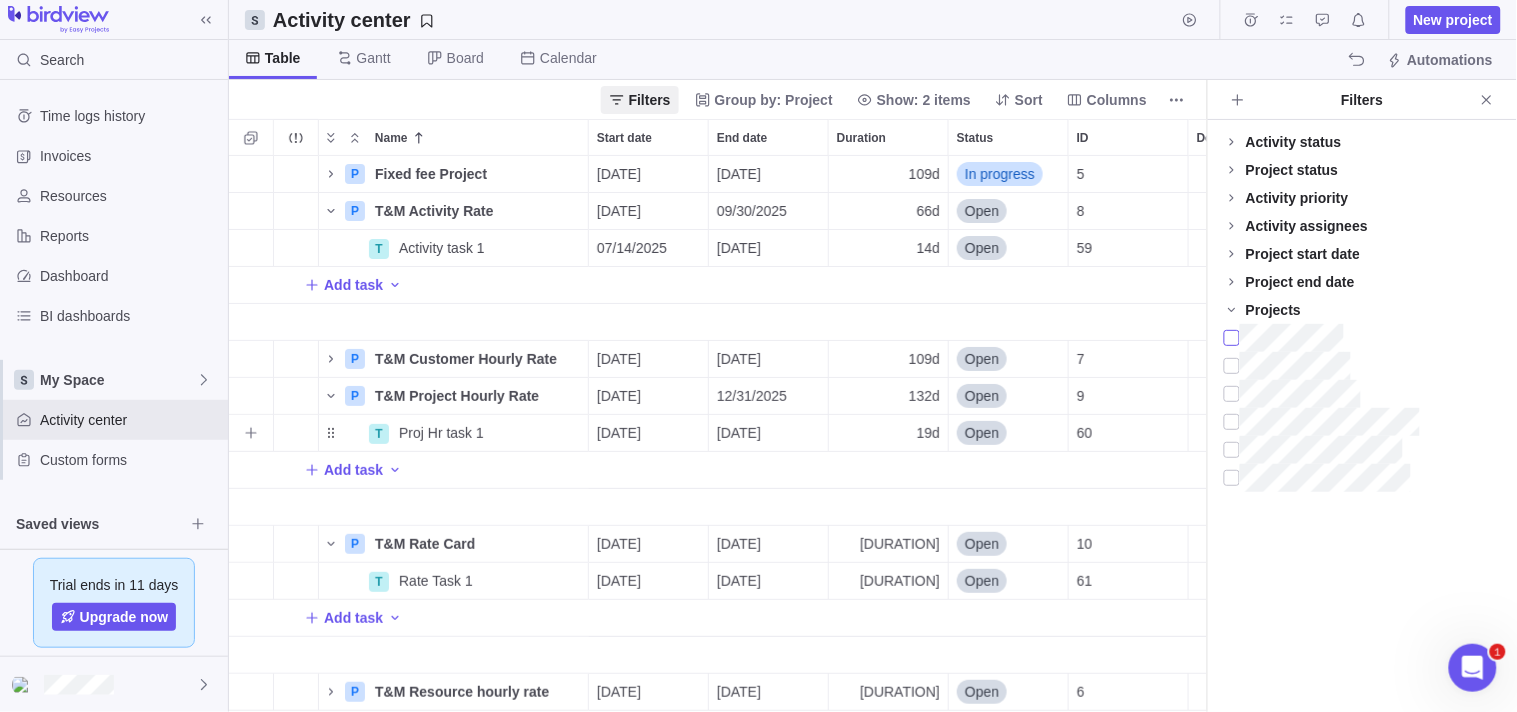 scroll, scrollTop: 17, scrollLeft: 17, axis: both 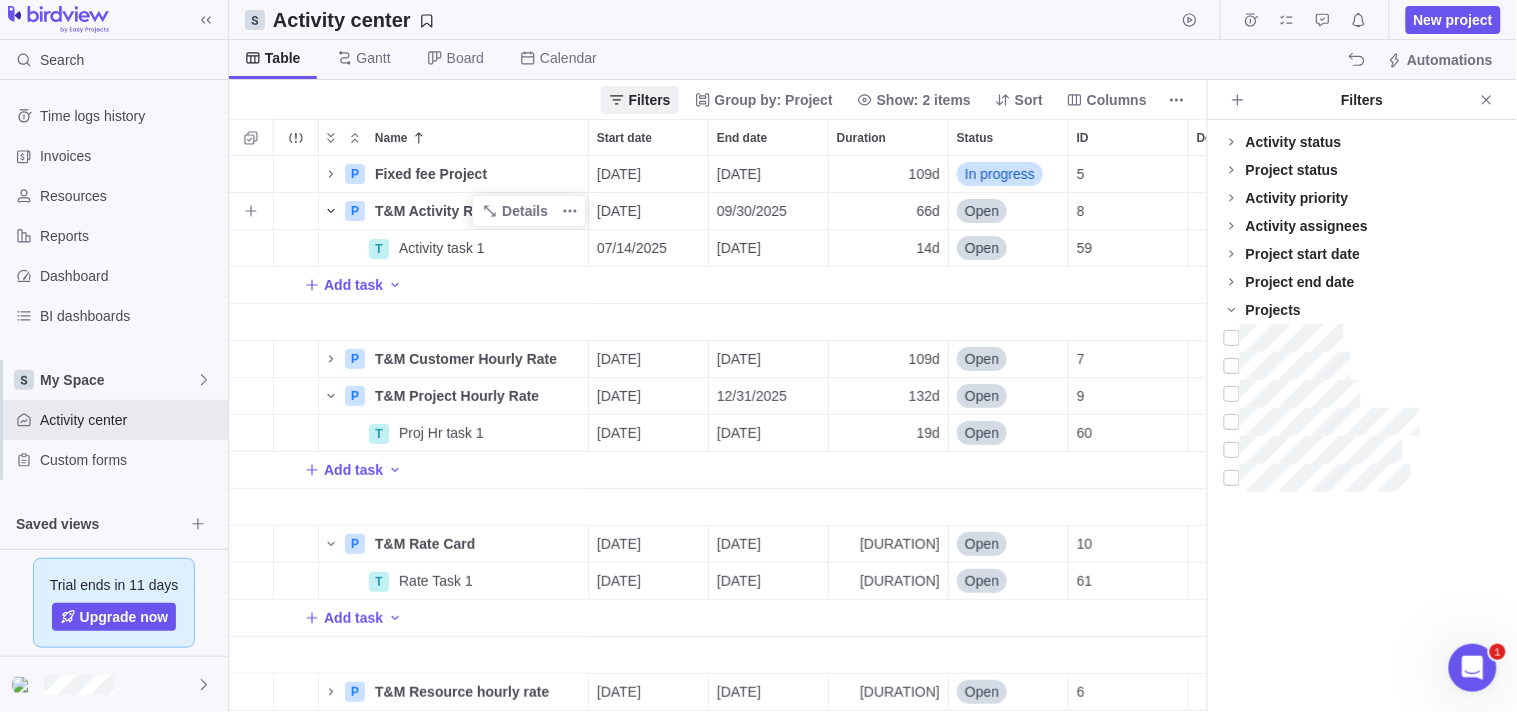click at bounding box center (331, 211) 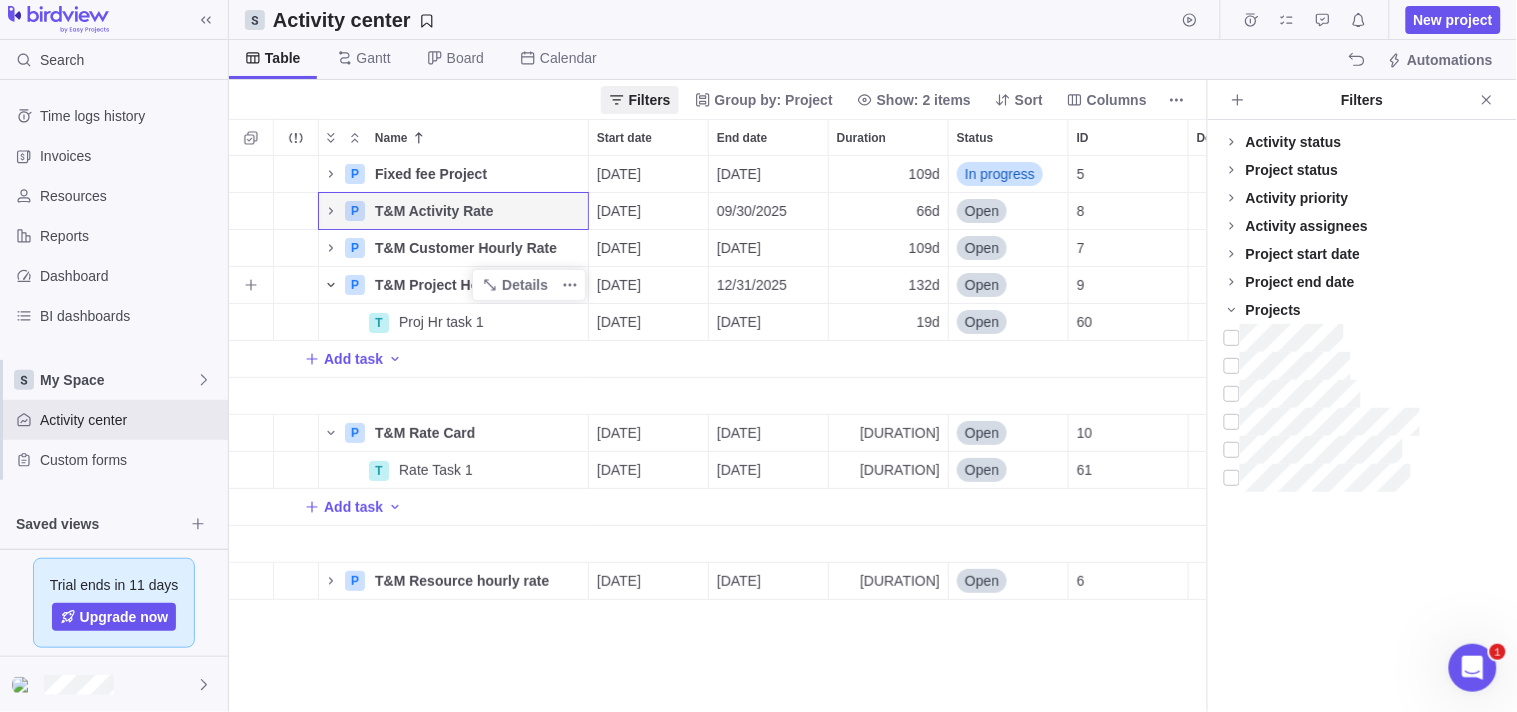 click at bounding box center [331, 285] 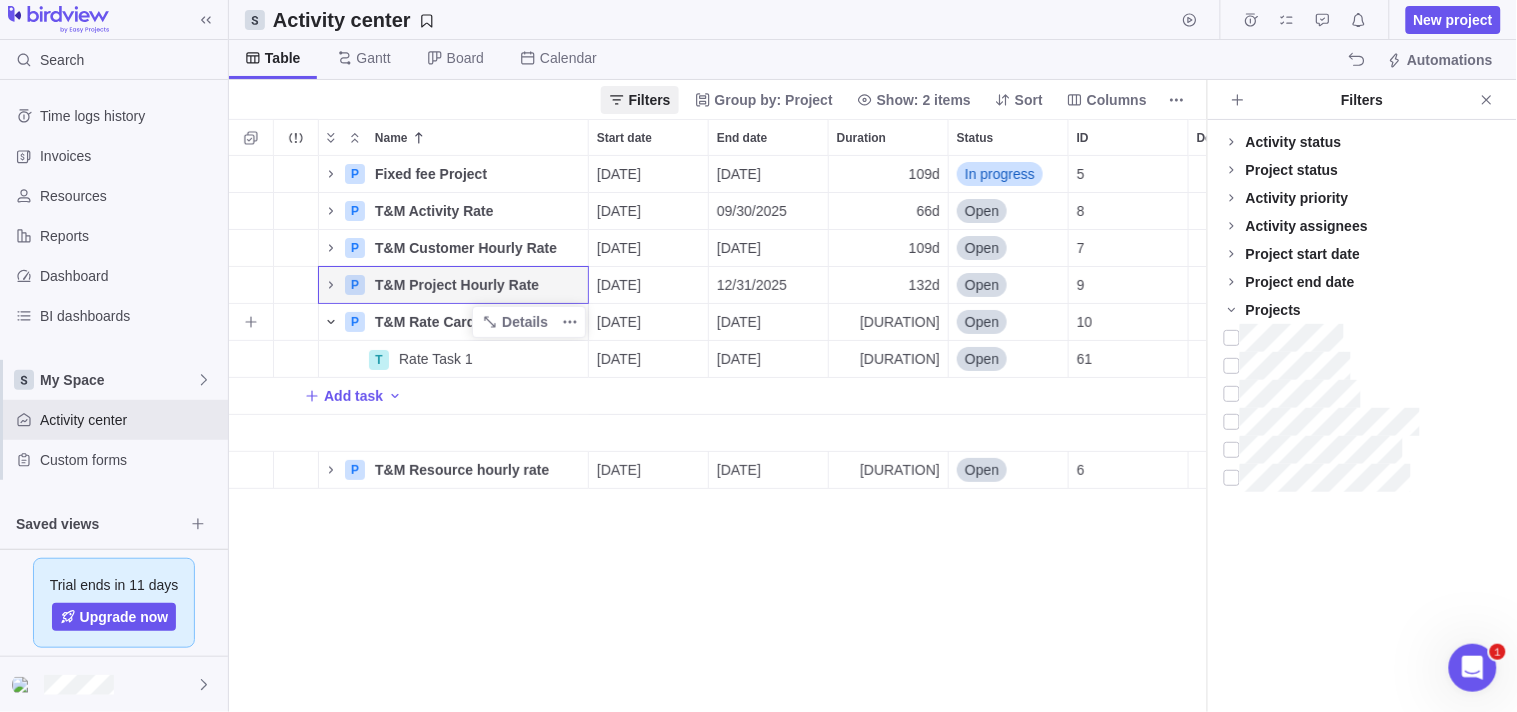 click at bounding box center [330, 322] 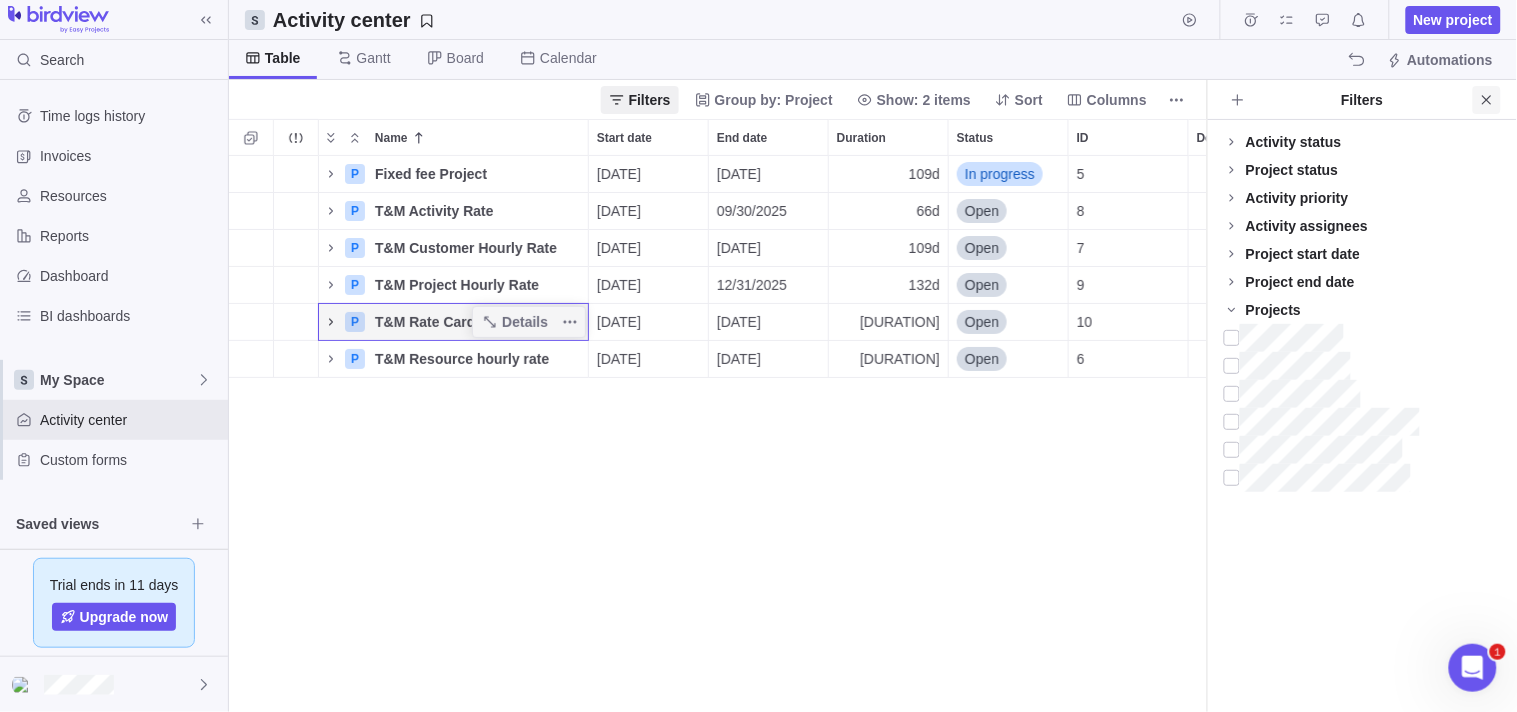 click at bounding box center (1487, 100) 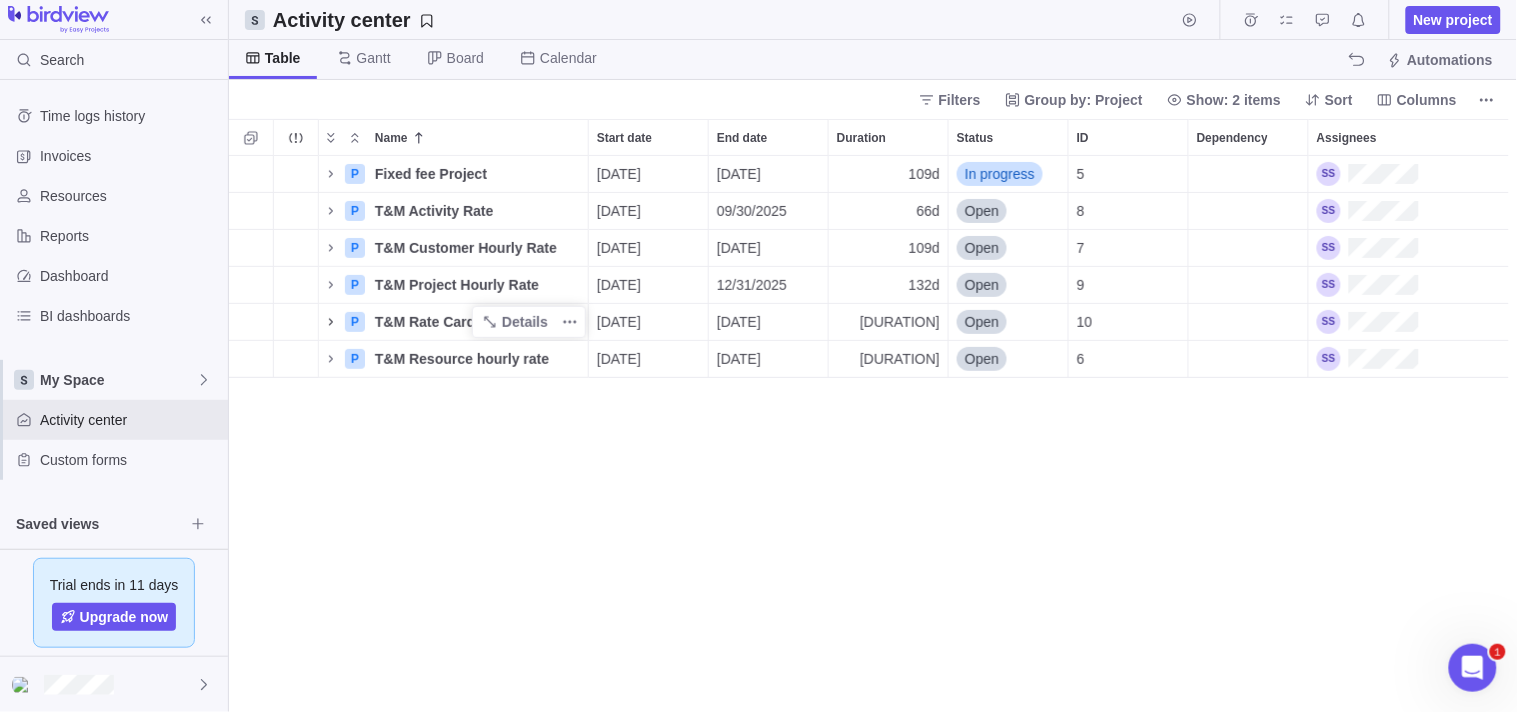 scroll, scrollTop: 17, scrollLeft: 17, axis: both 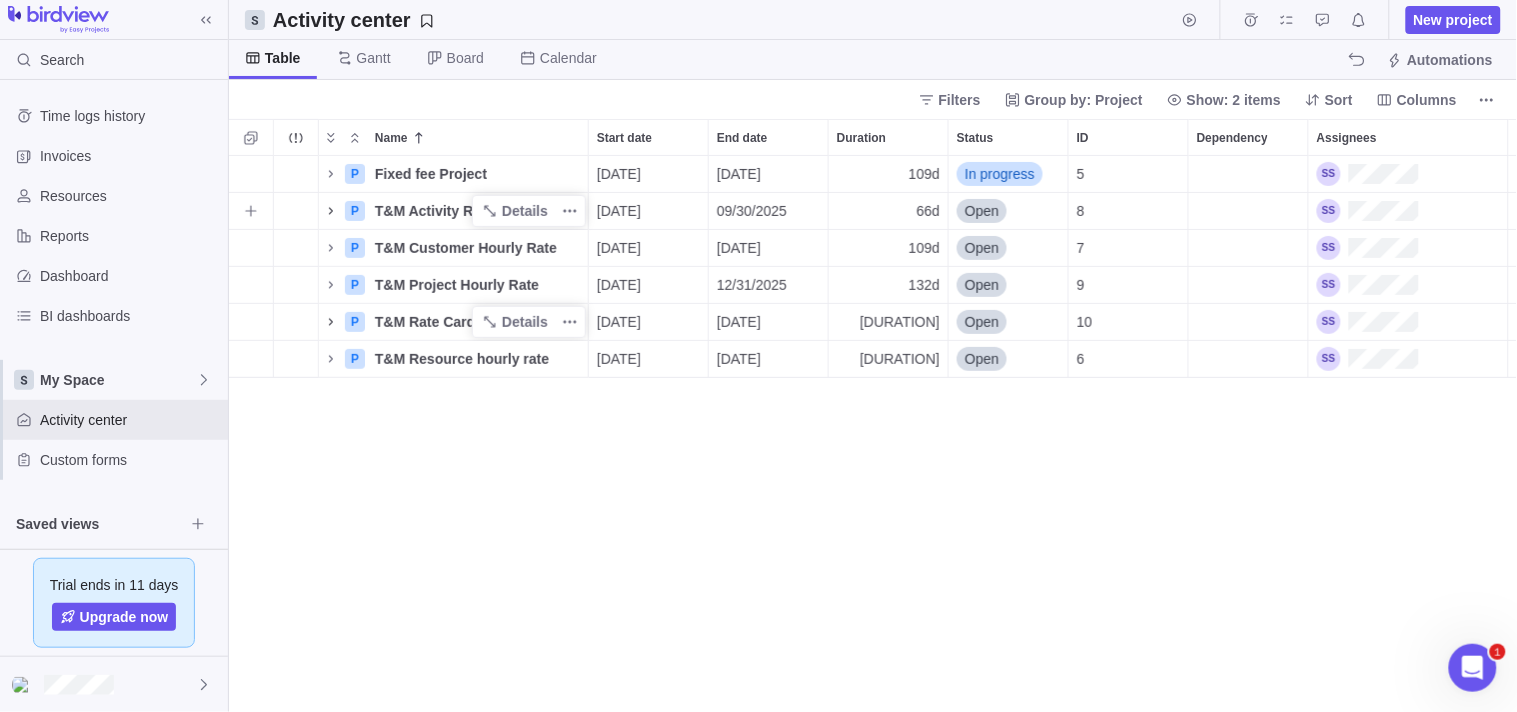 click at bounding box center (331, 211) 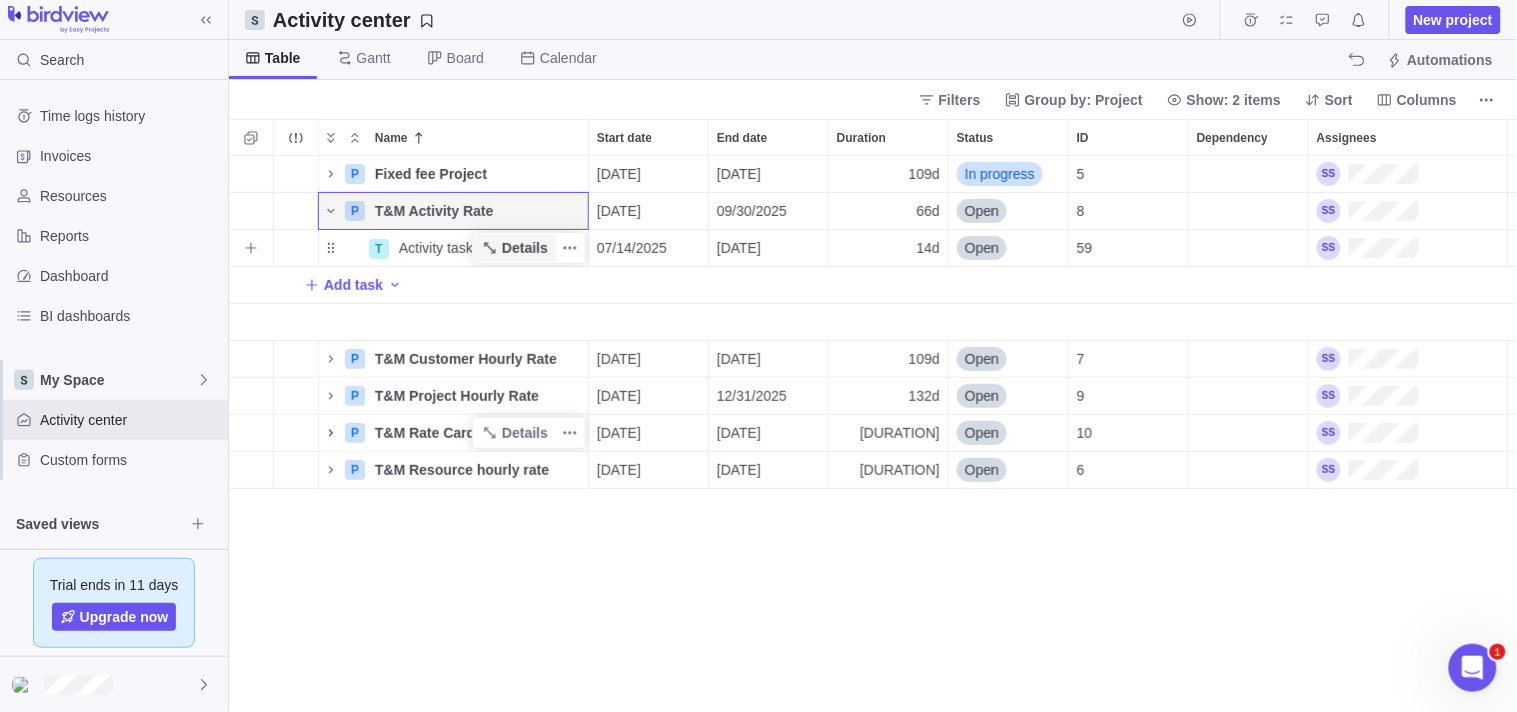 click on "Details" at bounding box center (525, 248) 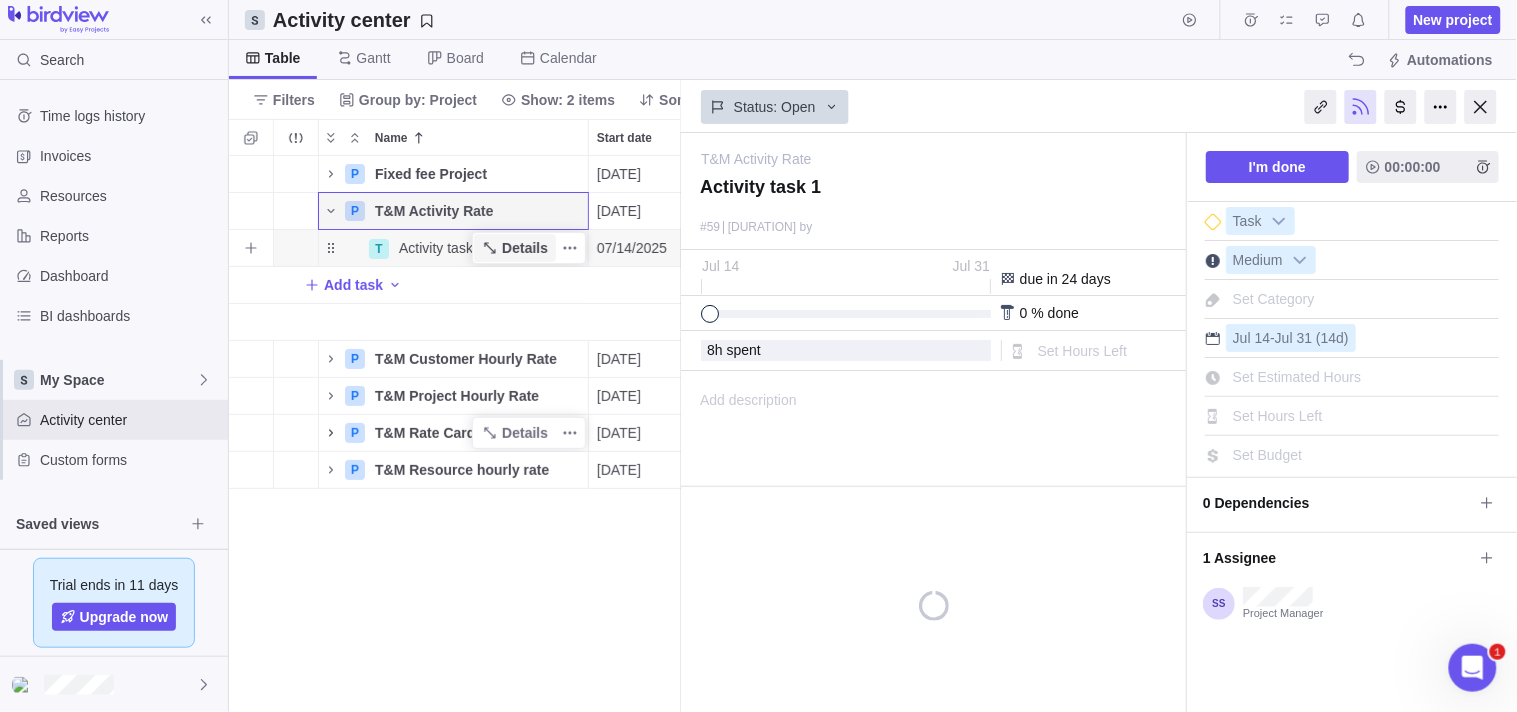 scroll, scrollTop: 540, scrollLeft: 436, axis: both 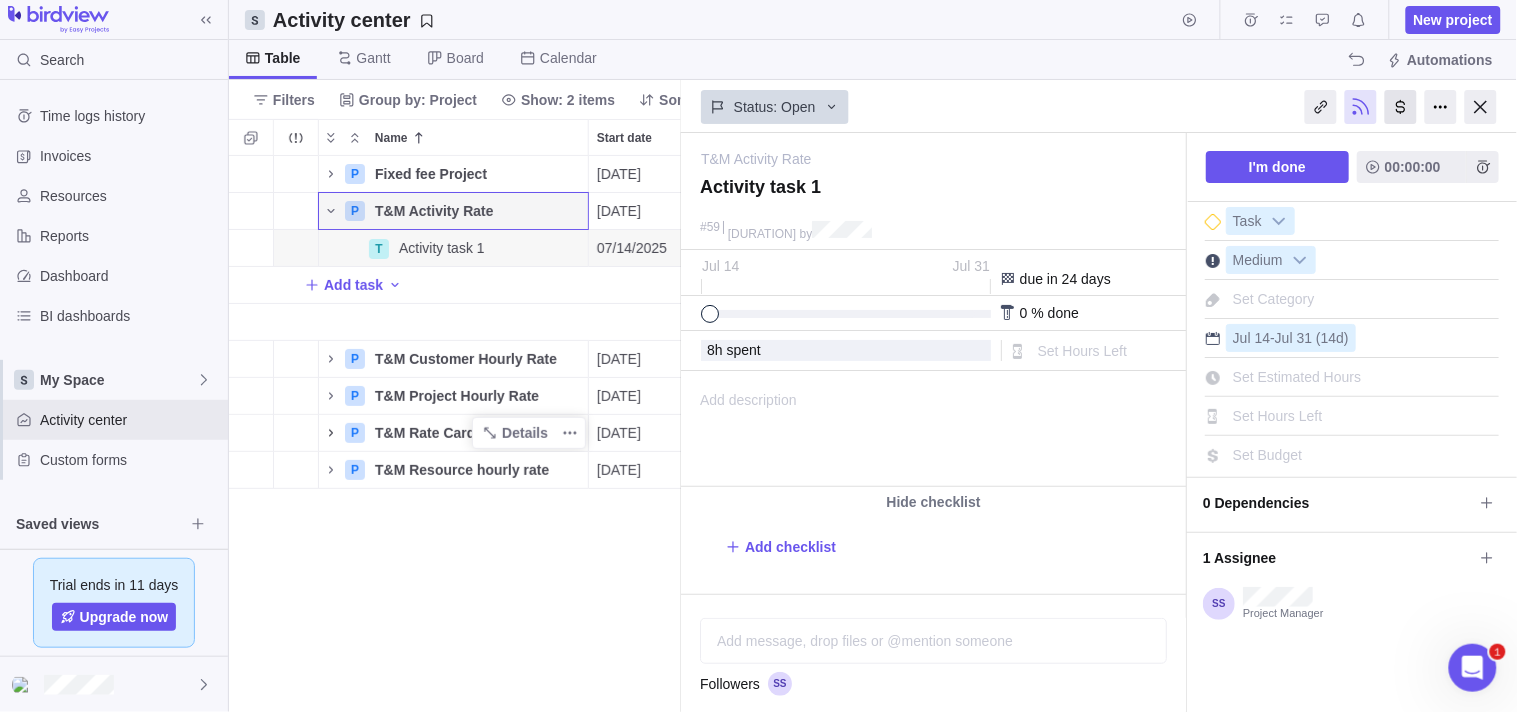 click at bounding box center (1401, 107) 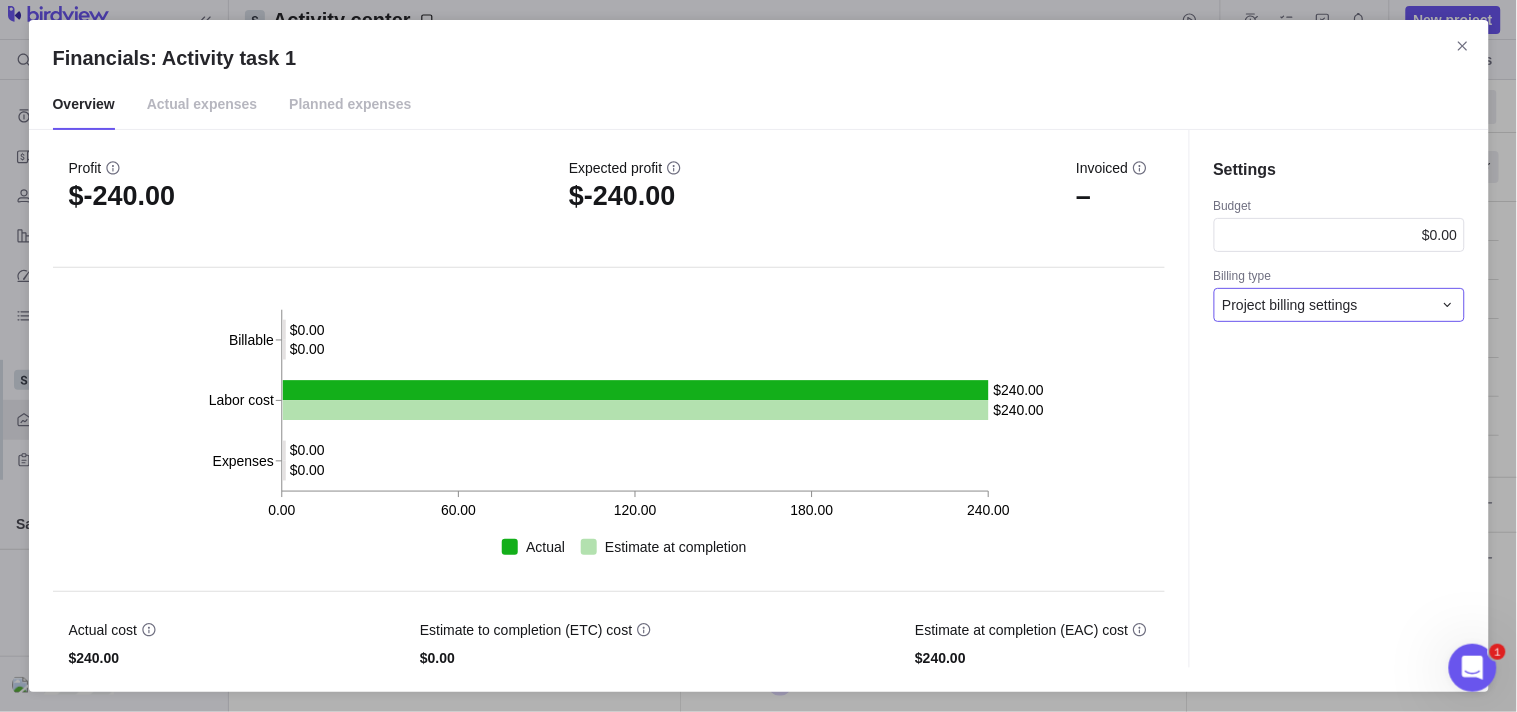 click on "Project billing settings" at bounding box center [1290, 305] 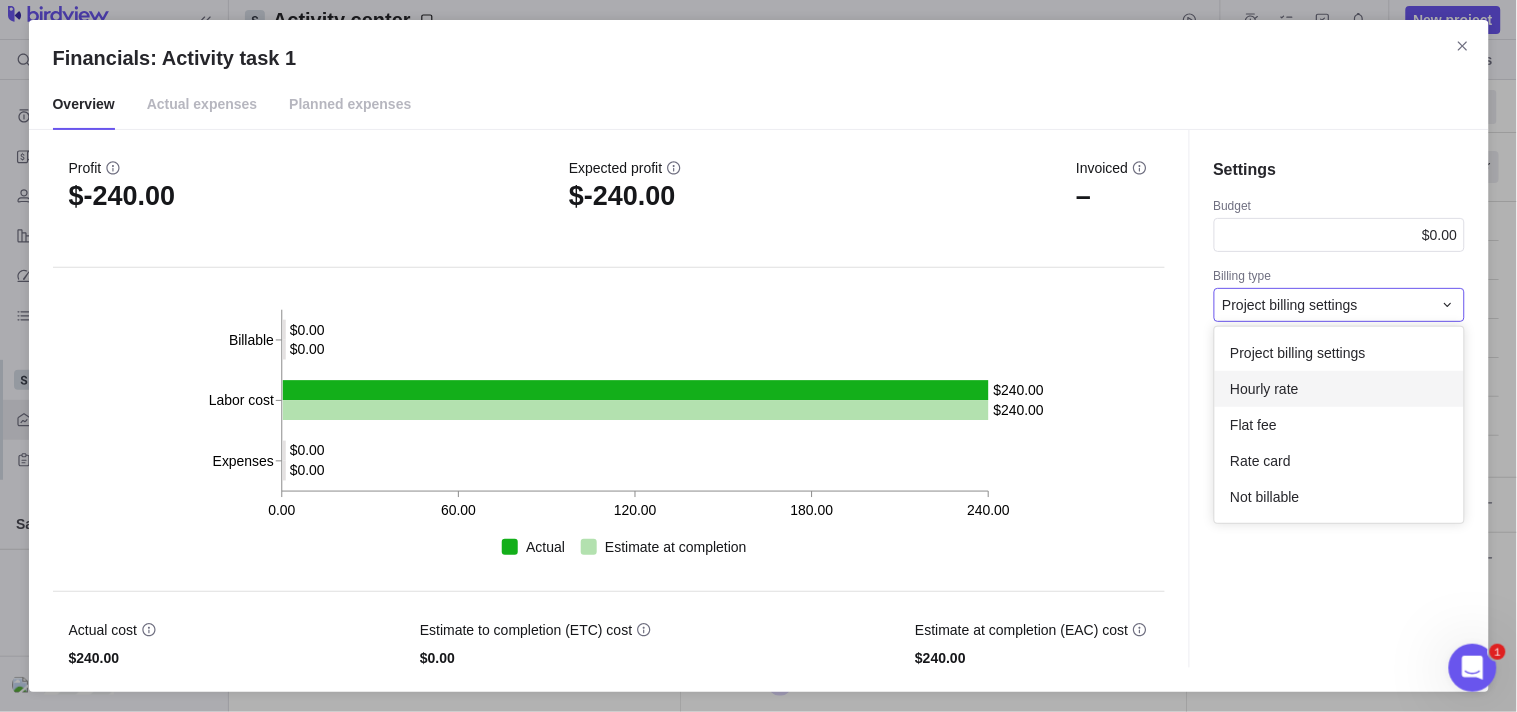 click on "Hourly rate" at bounding box center [1339, 389] 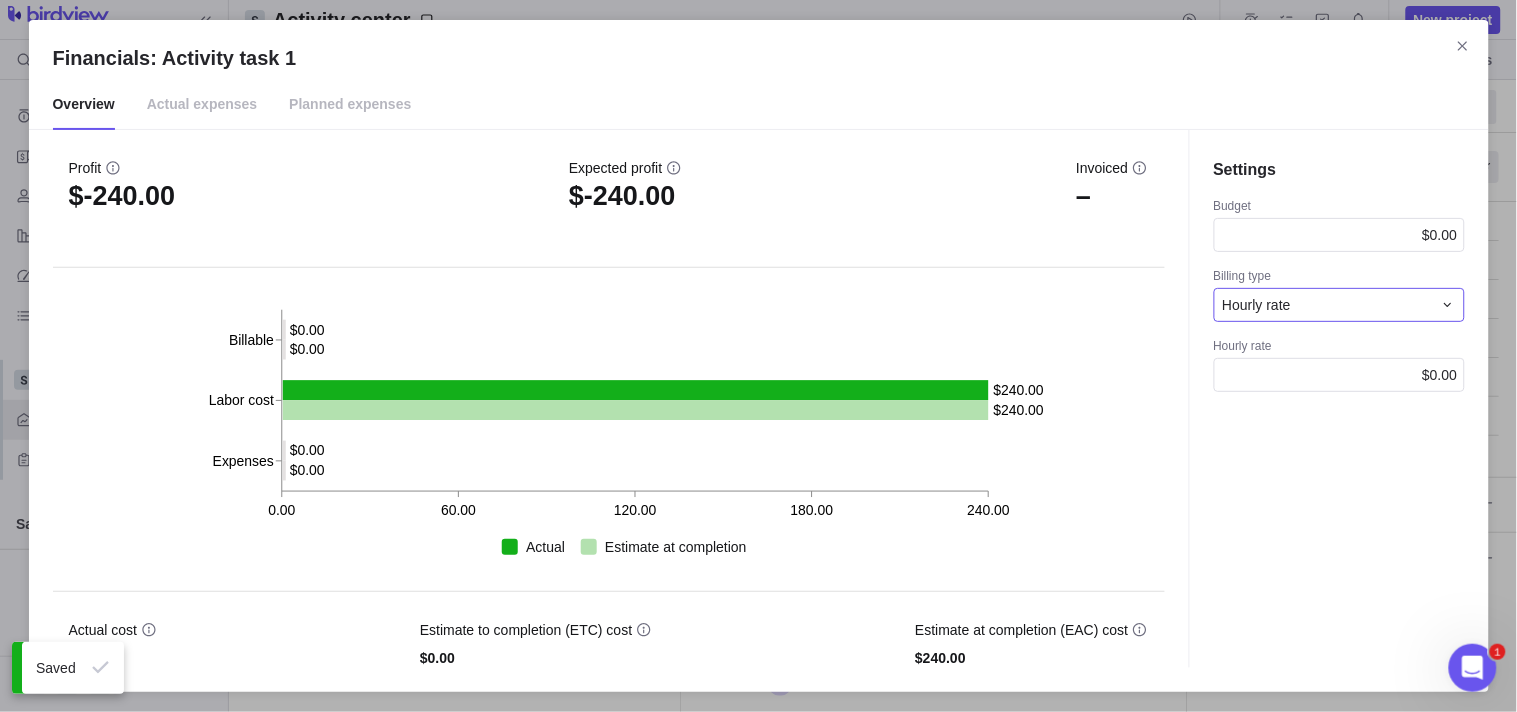 click on "Hourly rate" at bounding box center (1327, 305) 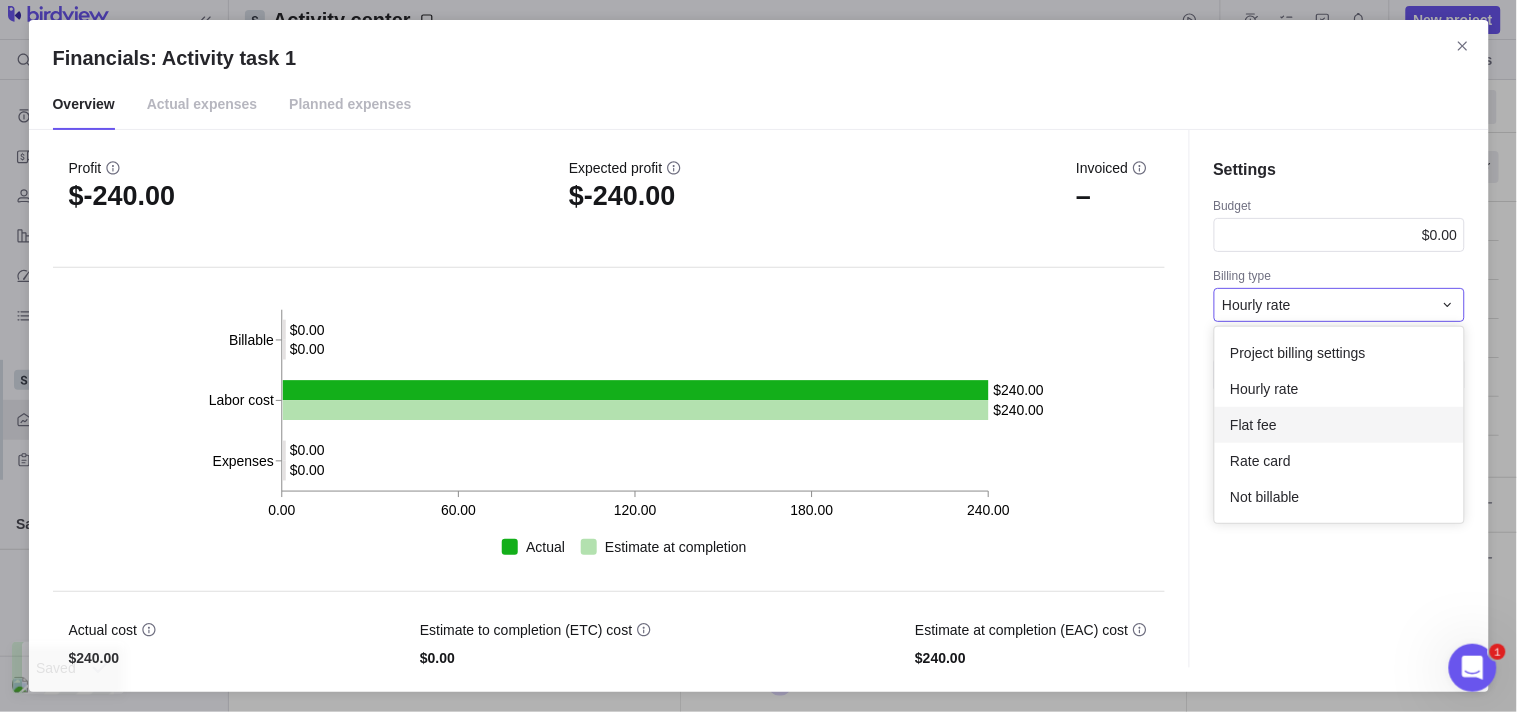 click on "Financials: Activity task 1 Overview Actual expenses Planned expenses Profit $-240.00 Expected profit $-240.00 Invoiced – 0.00 60.00 120.00 180.00 240.00 Billable Labor cost Expenses $0.00 $240.00 $0.00 $0.00 $240.00 $0.00 Actual Estimate at completion Actual cost $240.00 Estimate to completion (ETC) cost $0.00 Estimate at completion (EAC) cost $240.00 Settings Budget $0.00 Billing type Hourly rate Project billing settings Hourly rate Flat fee Rate card Not billable Hourly rate $0.00" at bounding box center [758, 356] 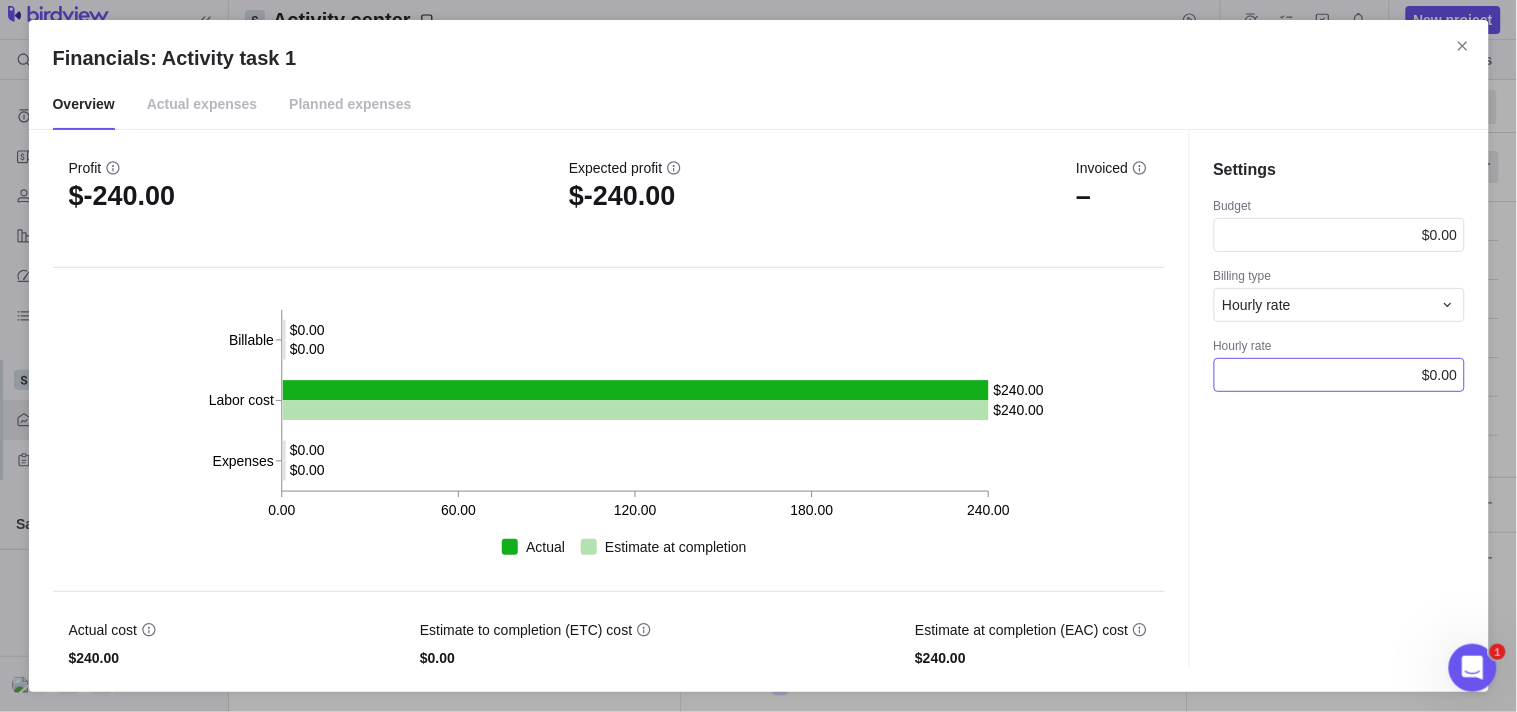 click on "$0.00" at bounding box center [1339, 375] 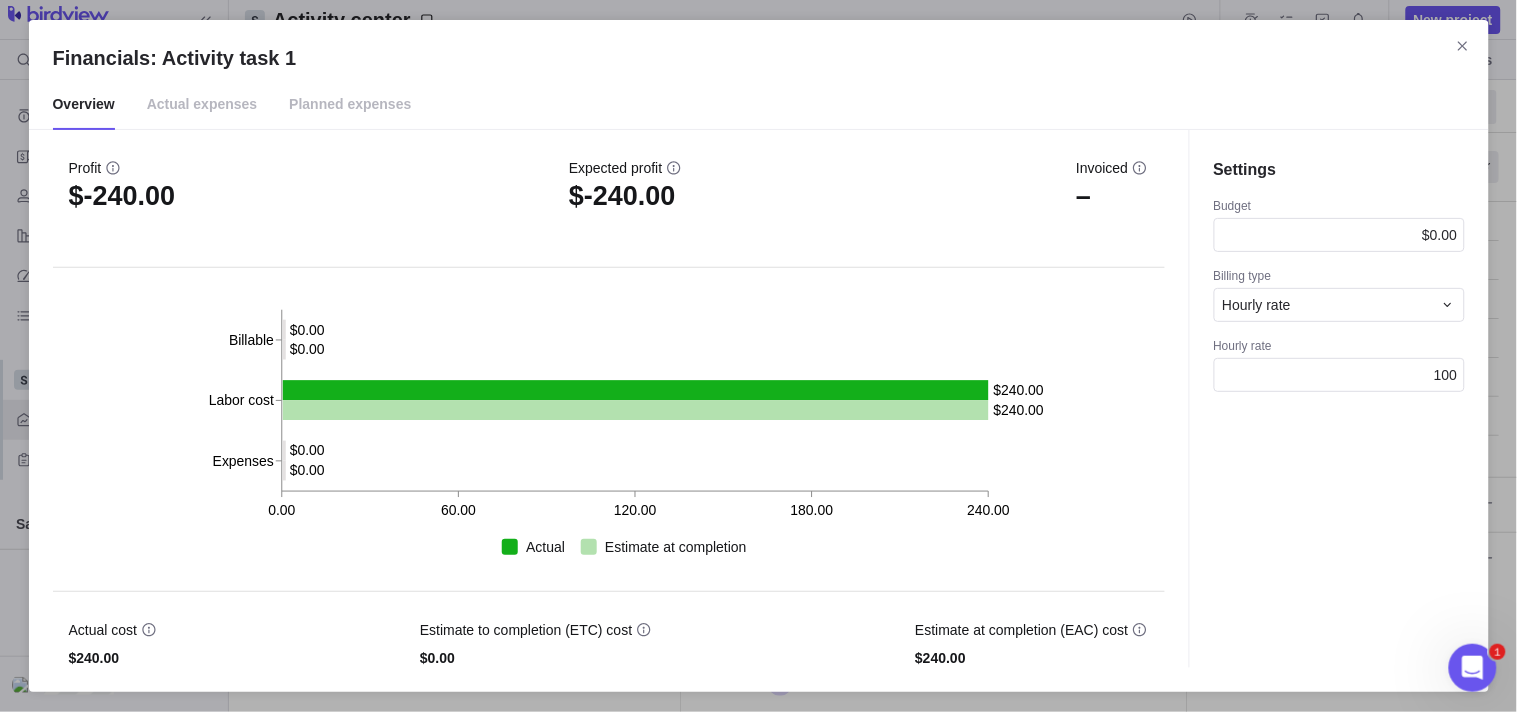 type on "100" 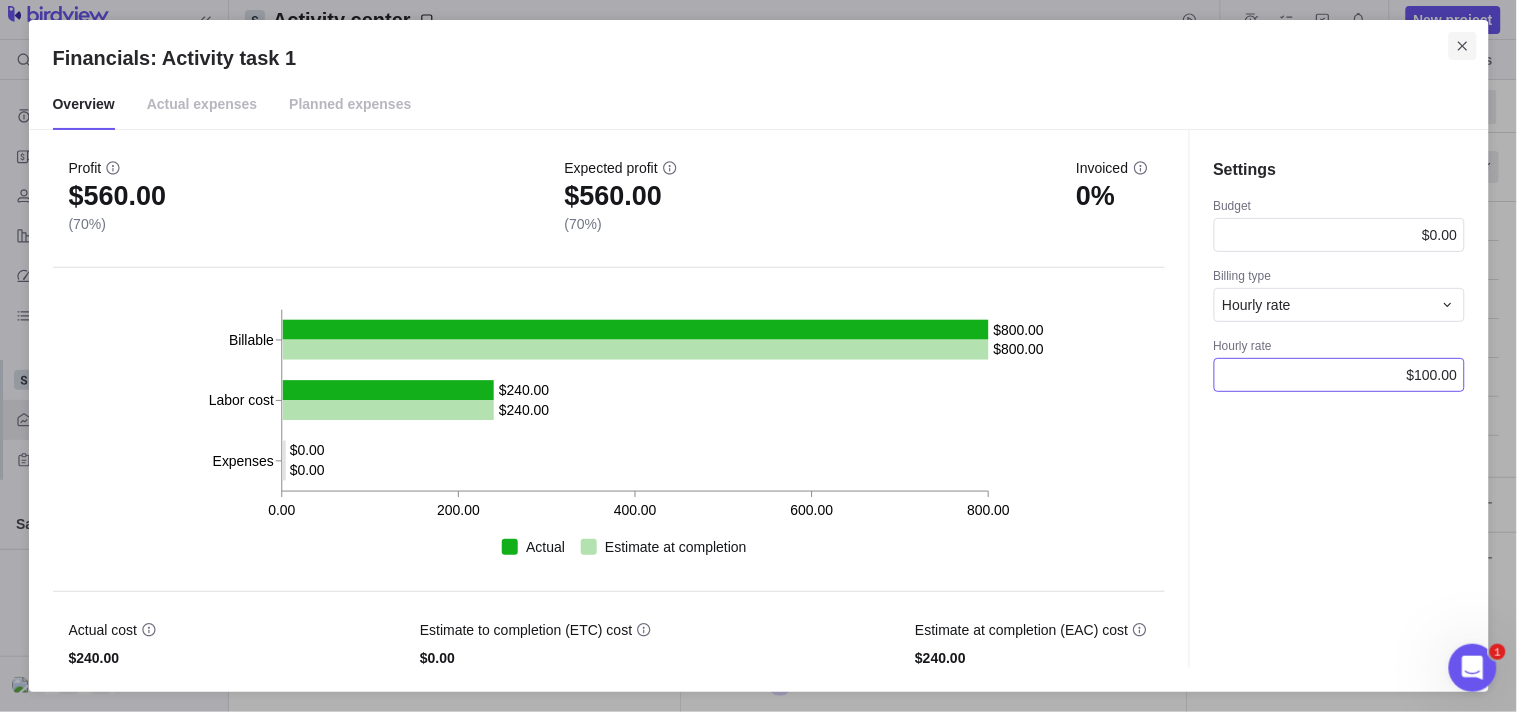 click at bounding box center (1463, 46) 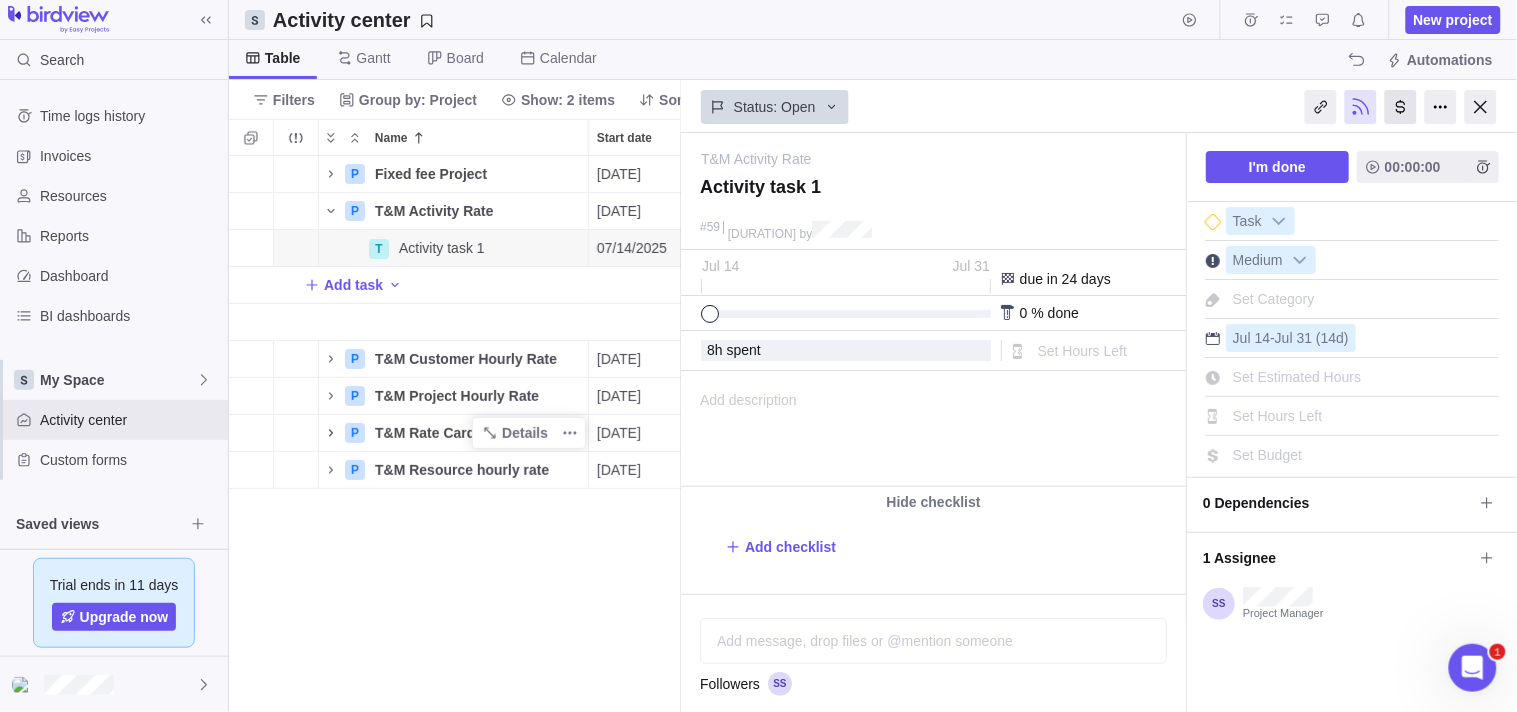 click at bounding box center (1401, 107) 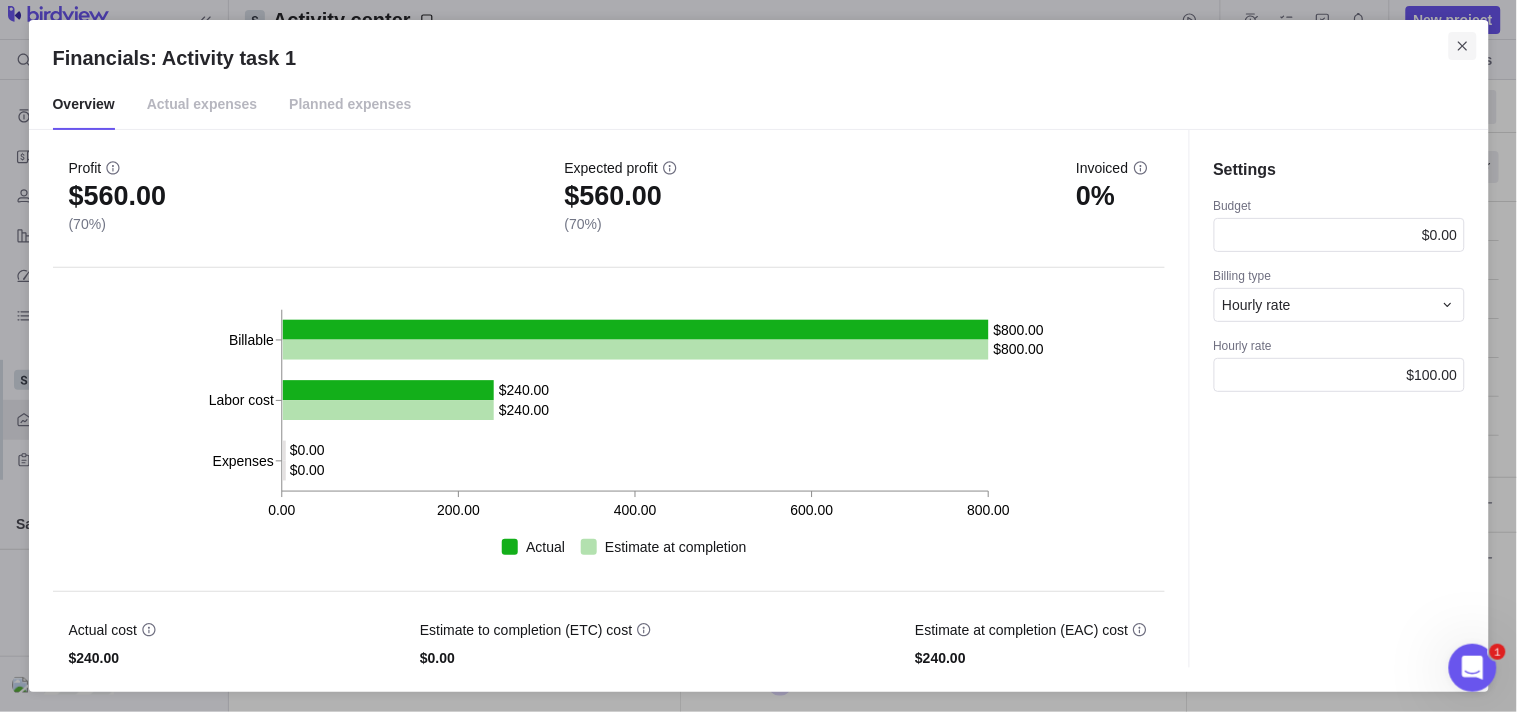 click at bounding box center [1463, 46] 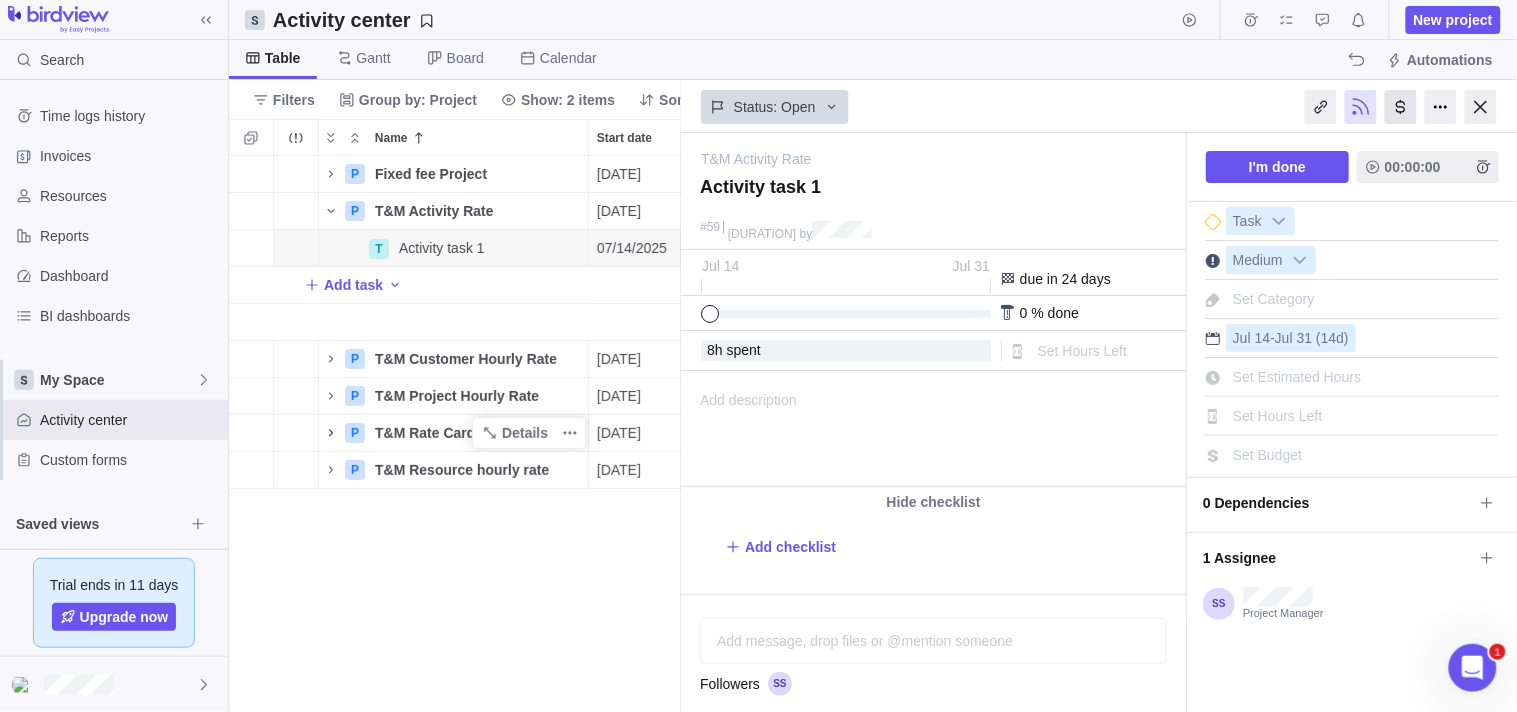 click at bounding box center (1401, 107) 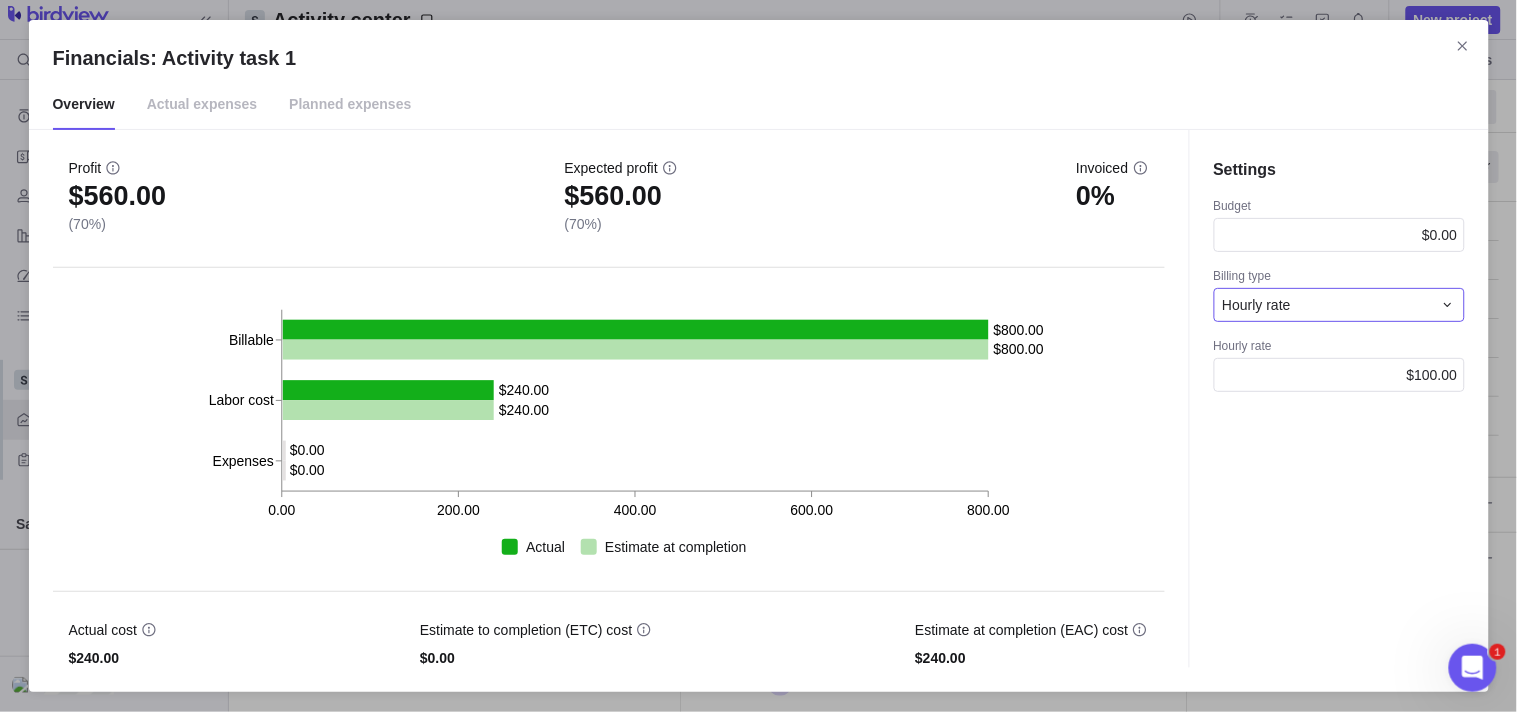 click on "Hourly rate" at bounding box center [1327, 305] 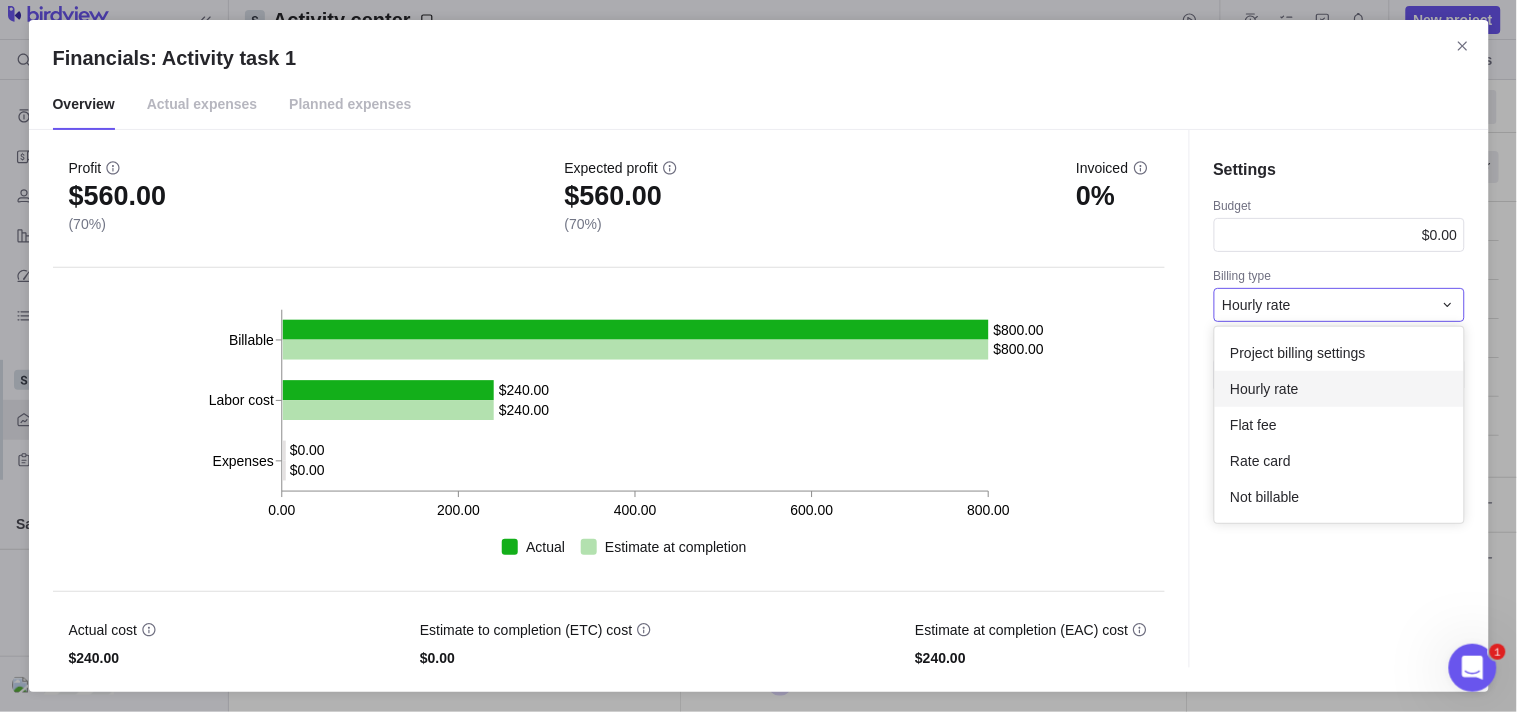 click on "Hourly rate" at bounding box center [1265, 389] 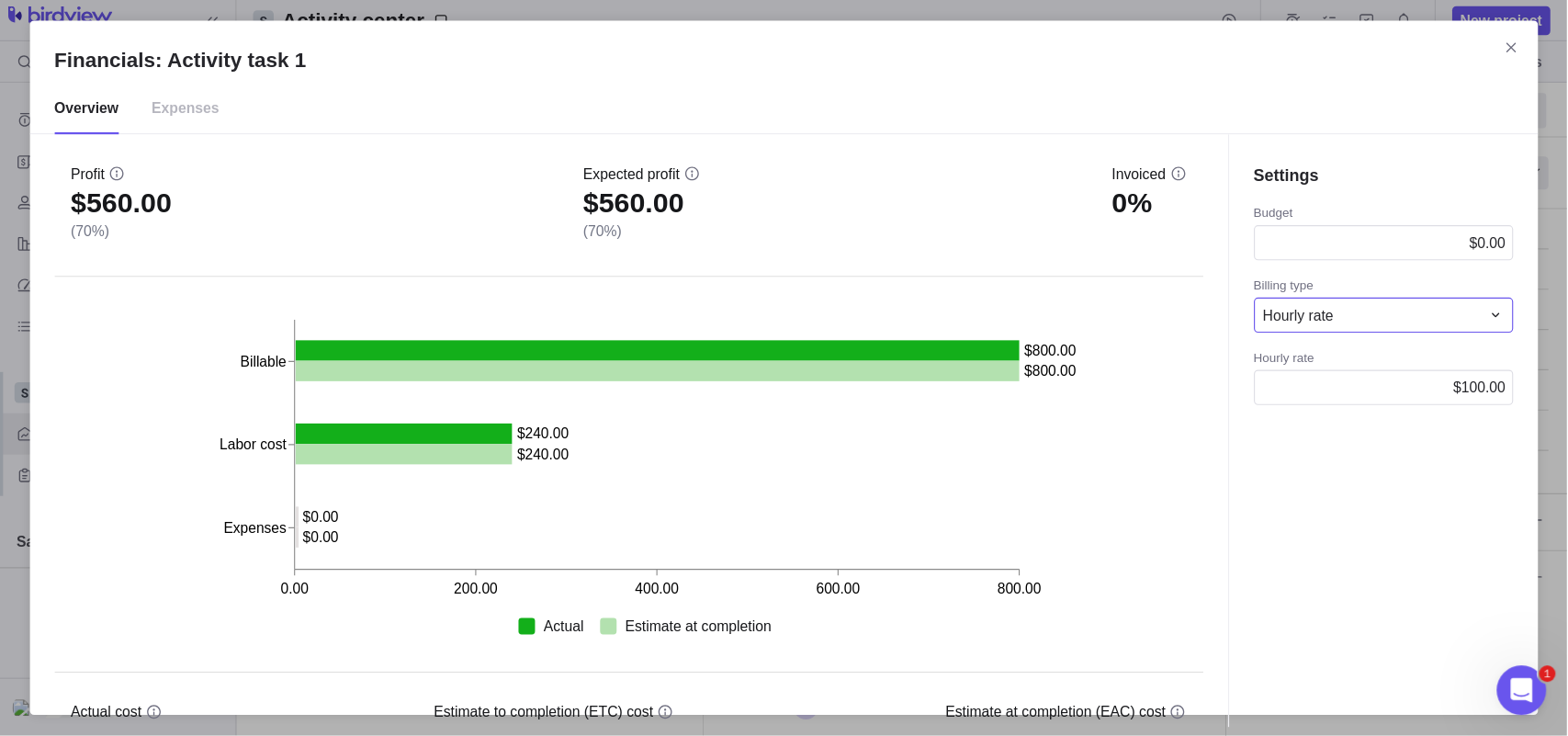 scroll, scrollTop: 18, scrollLeft: 17, axis: both 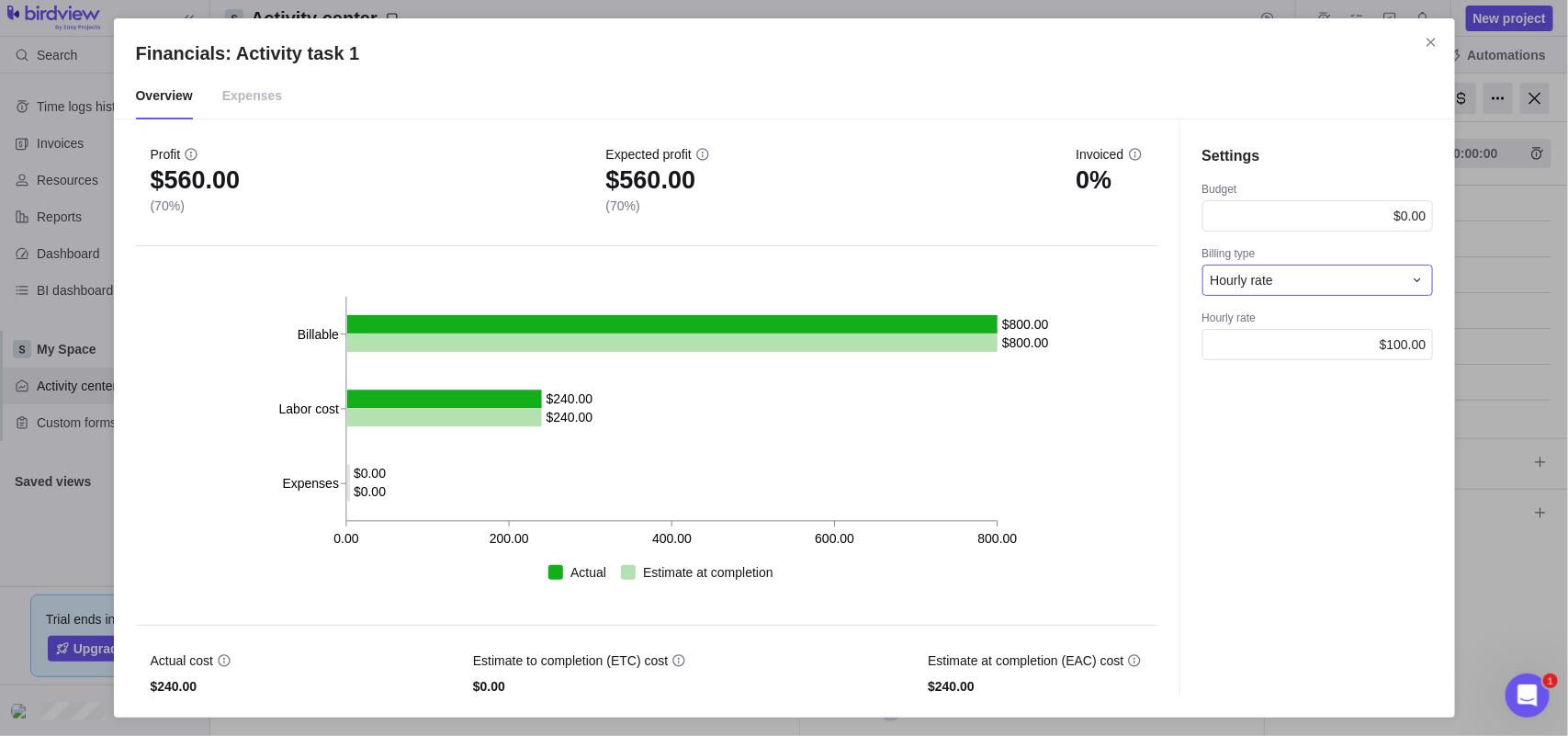 click on "Hourly rate" at bounding box center [1317, 280] 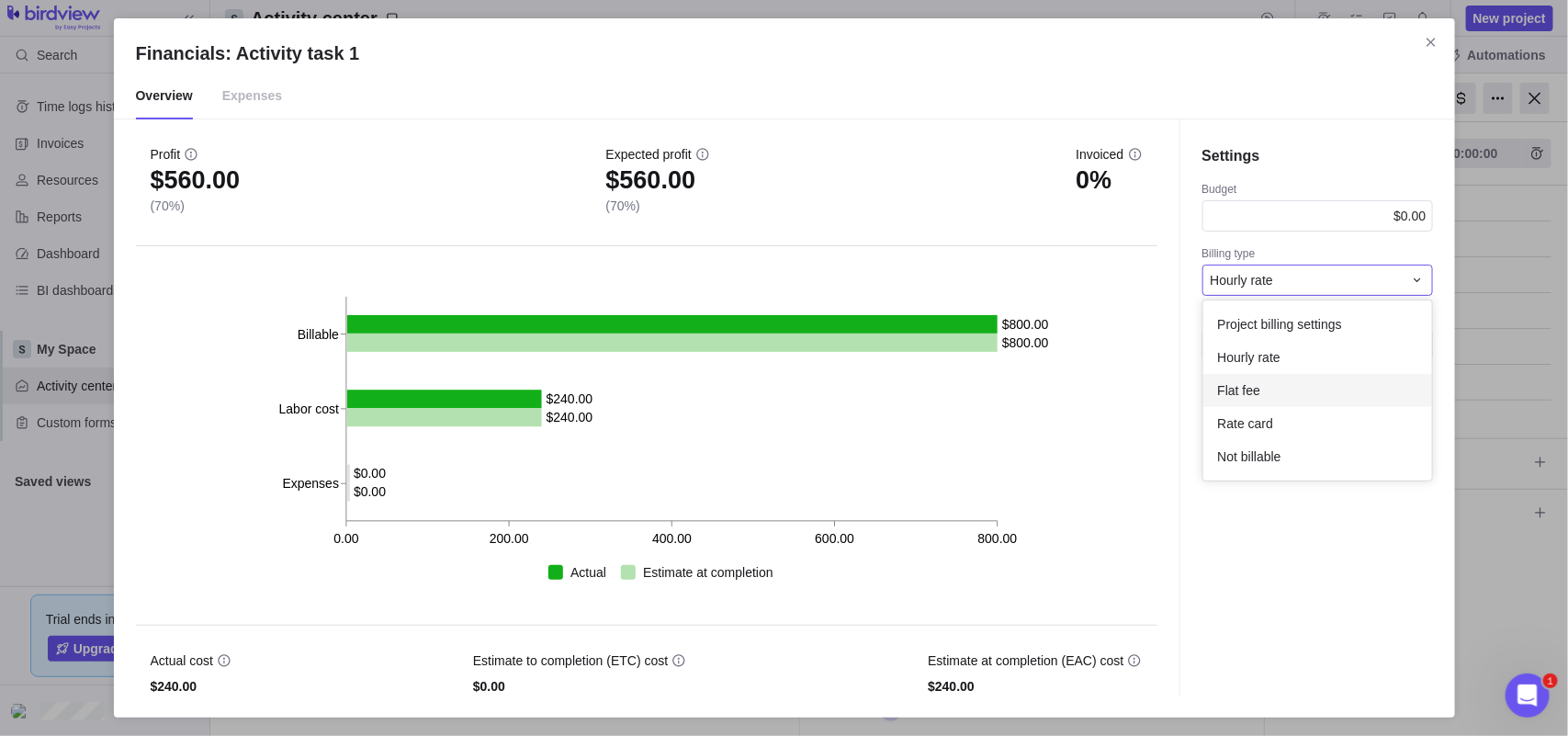 click on "Flat fee" at bounding box center (1317, 391) 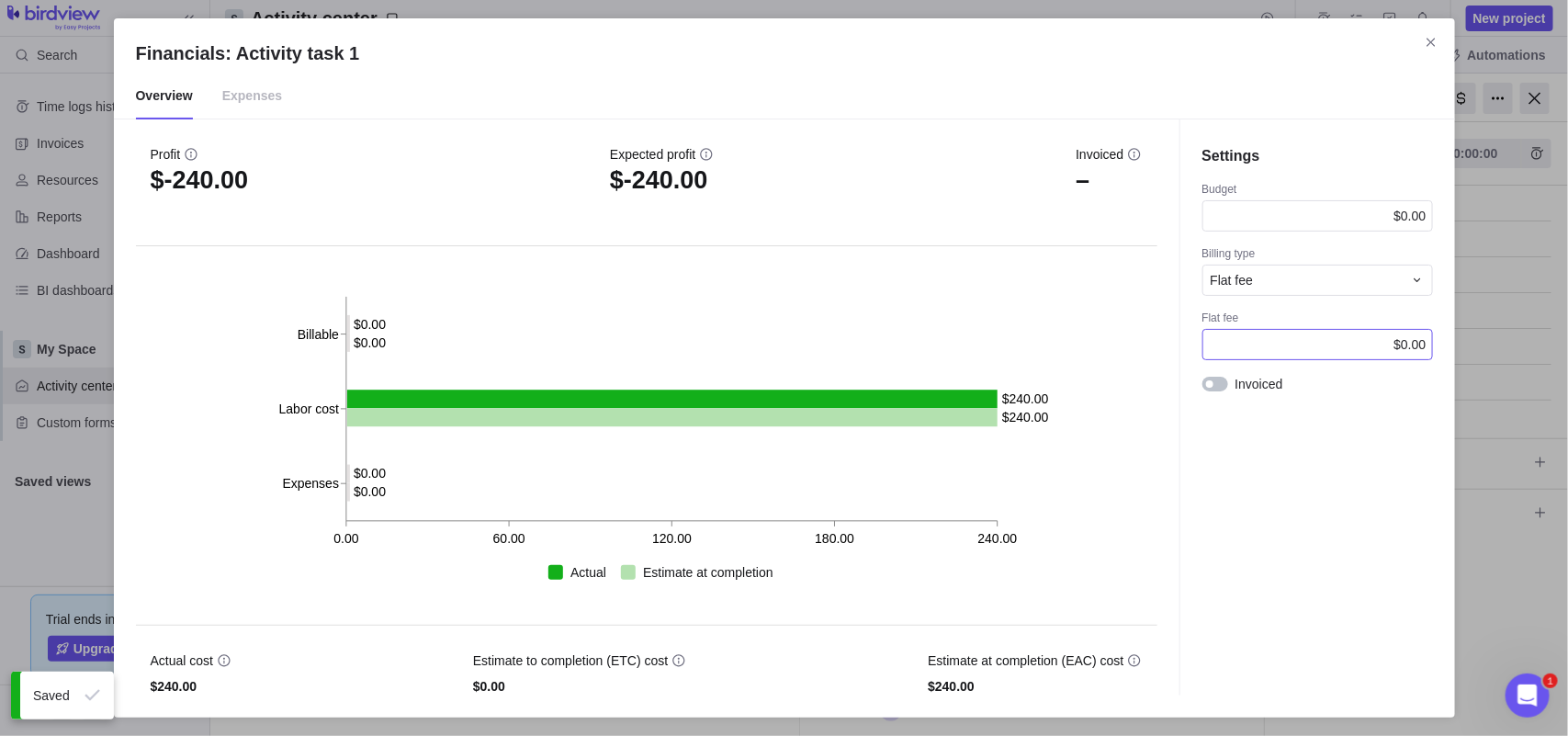 click on "$0.00" at bounding box center [1409, 216] 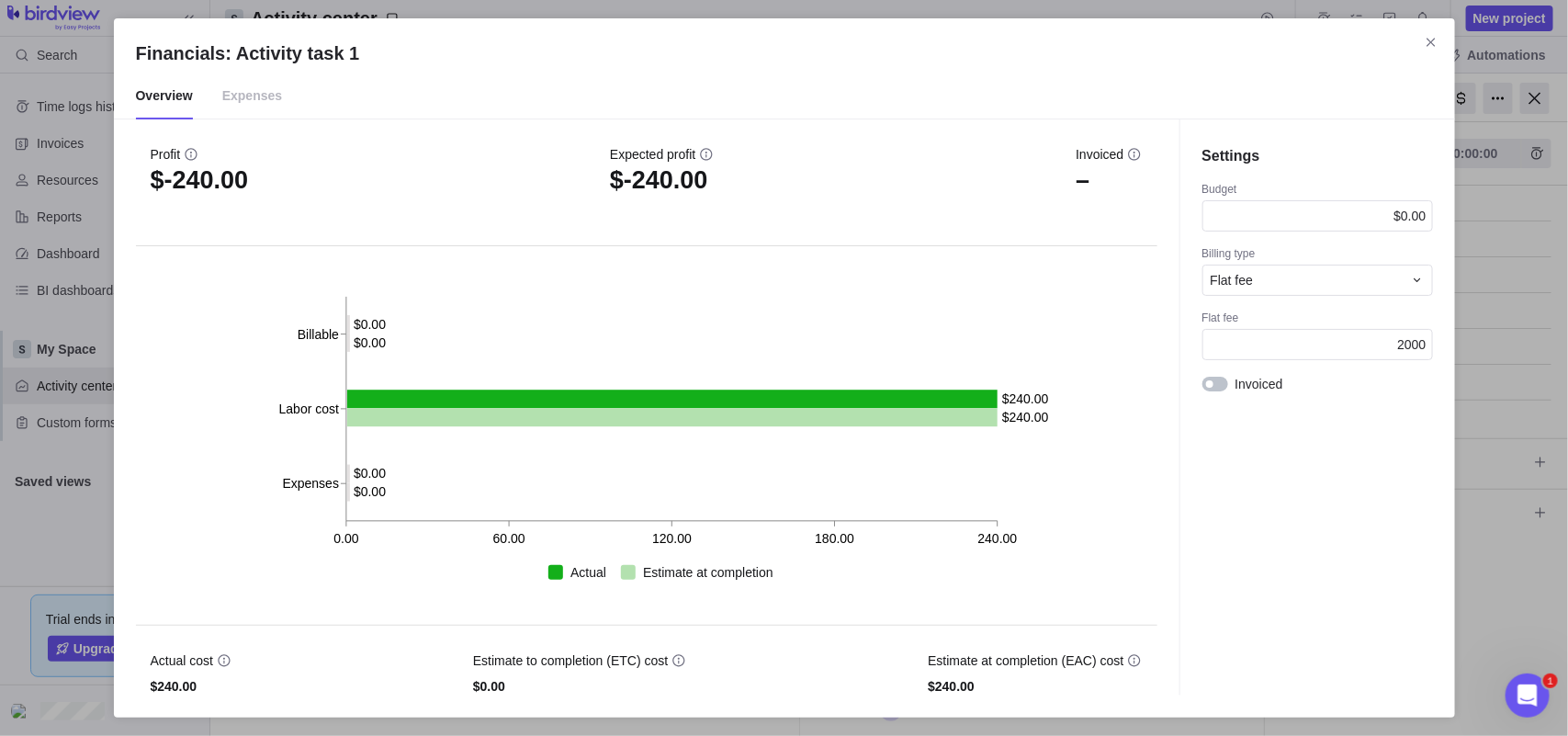 click on "Settings Budget $0.00 Billing type Flat fee Flat fee 2000 Invoiced" at bounding box center (1317, 407) 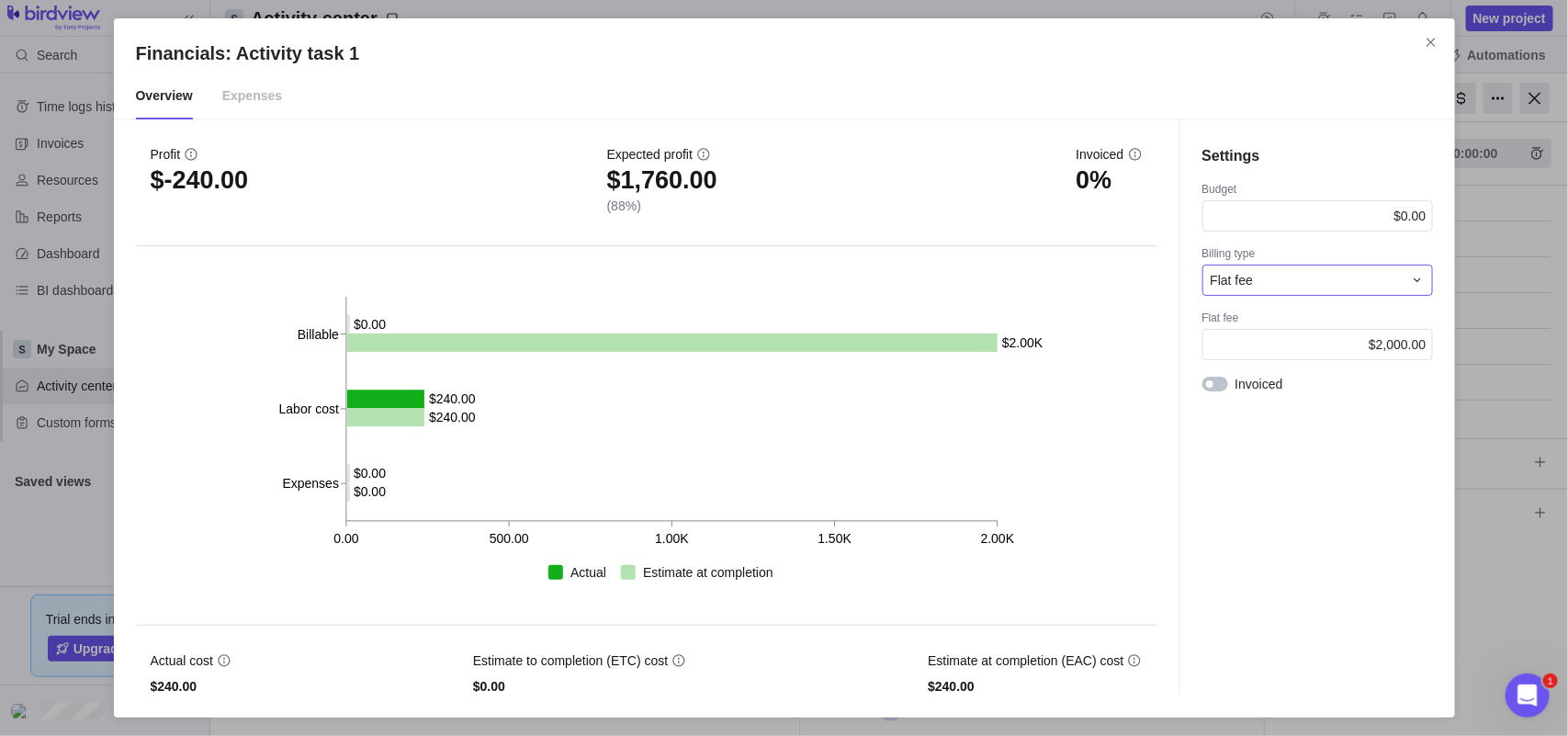 click on "Flat fee" at bounding box center [1306, 280] 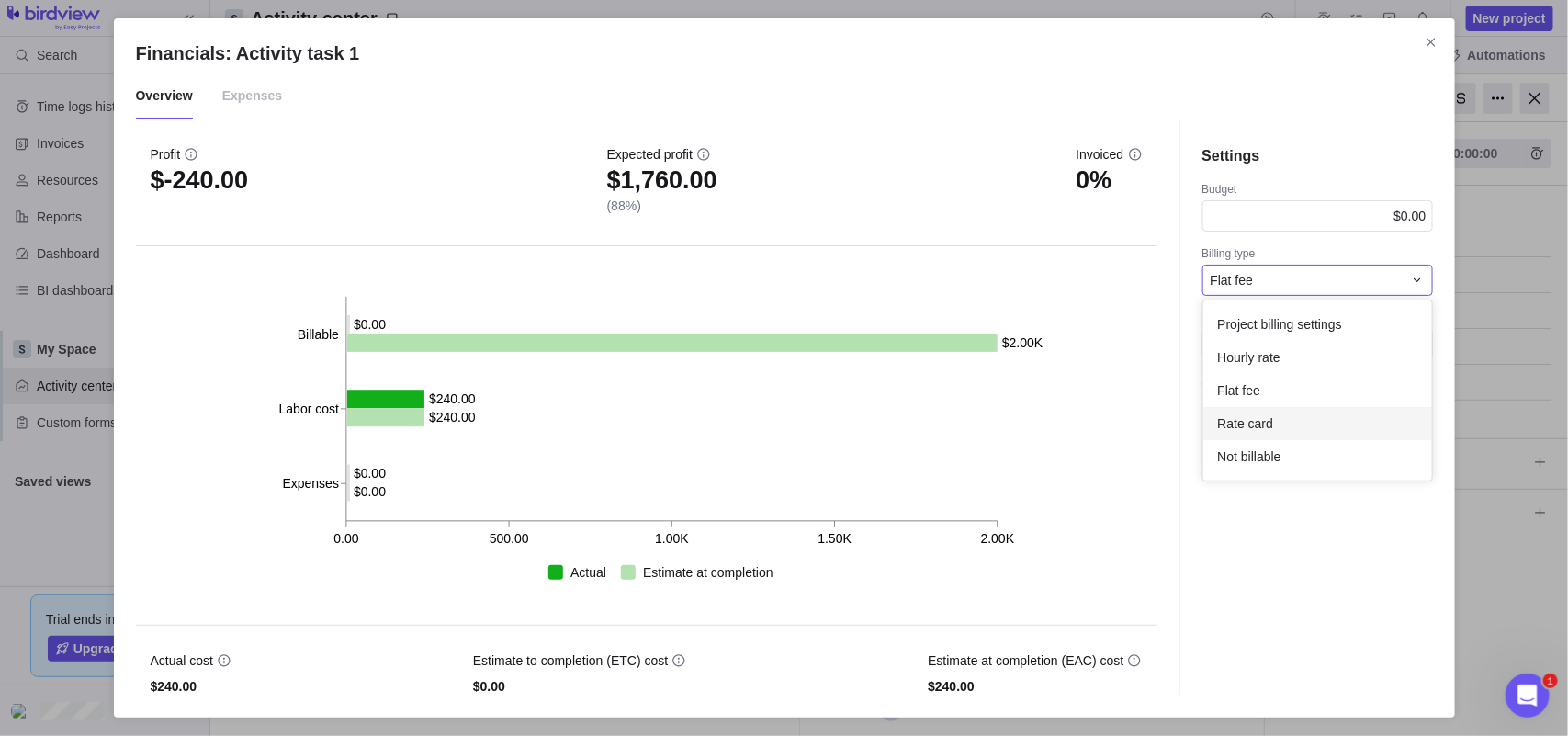 click on "Rate card" at bounding box center [1317, 424] 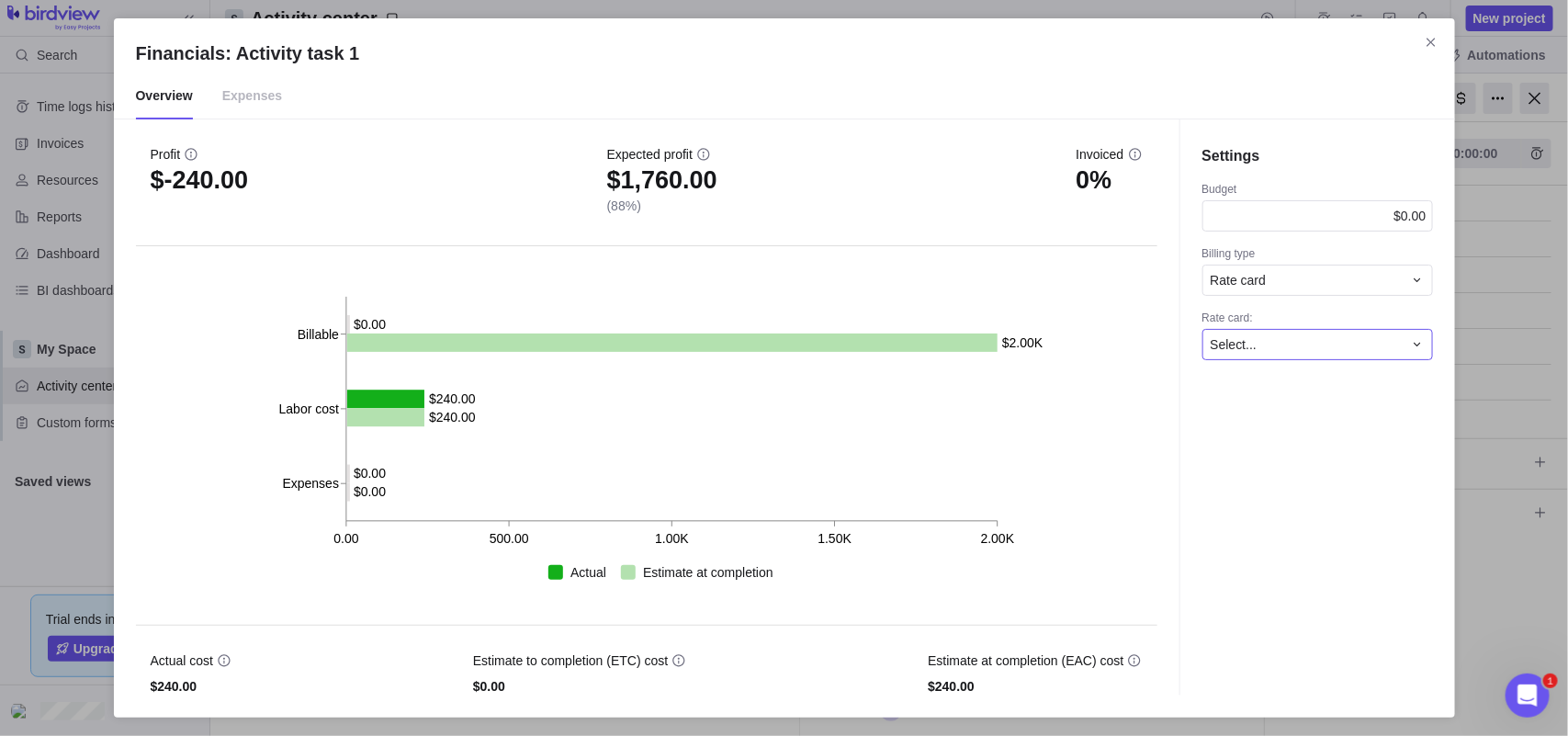 click on "Select..." at bounding box center (1306, 345) 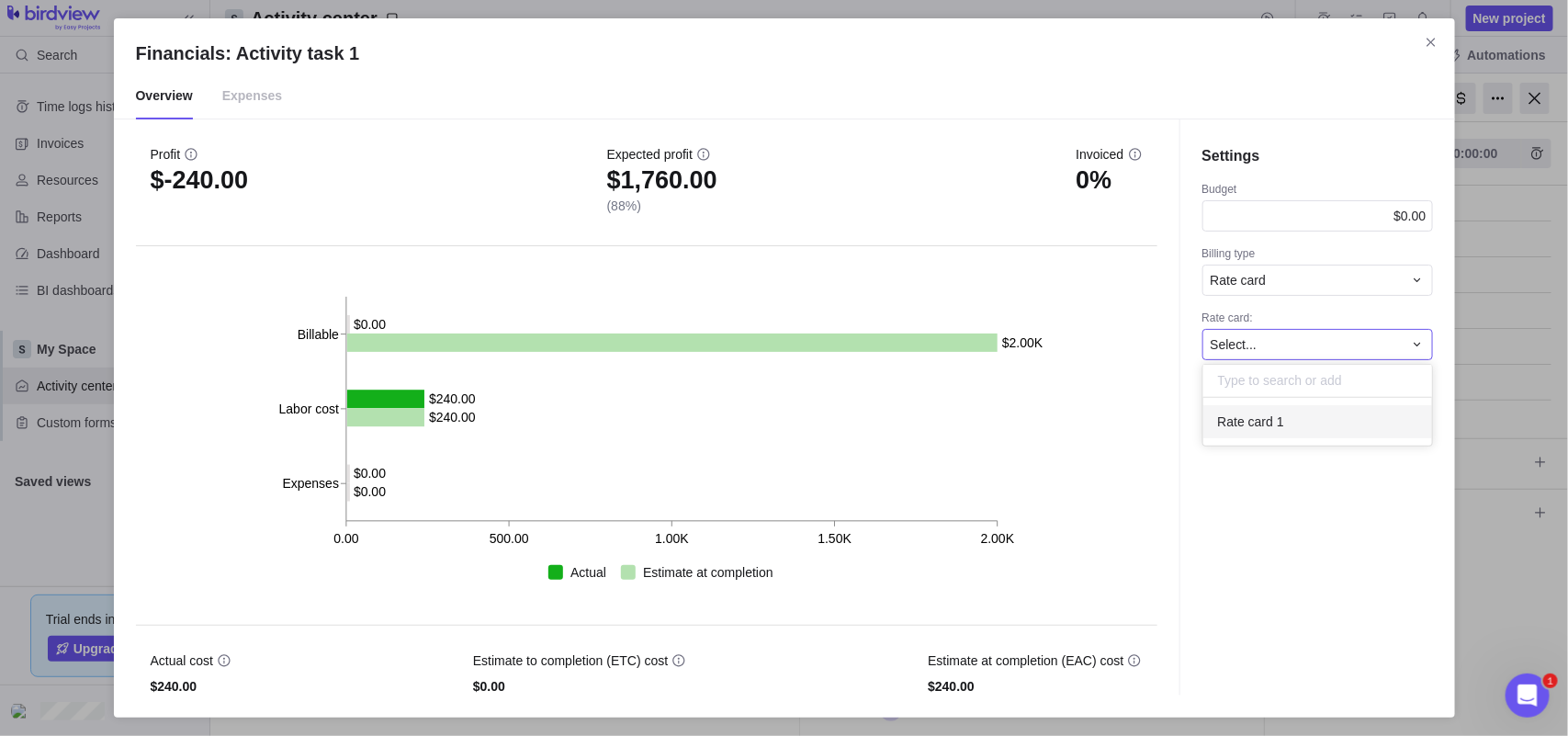 click on "Rate card 1" at bounding box center [1317, 422] 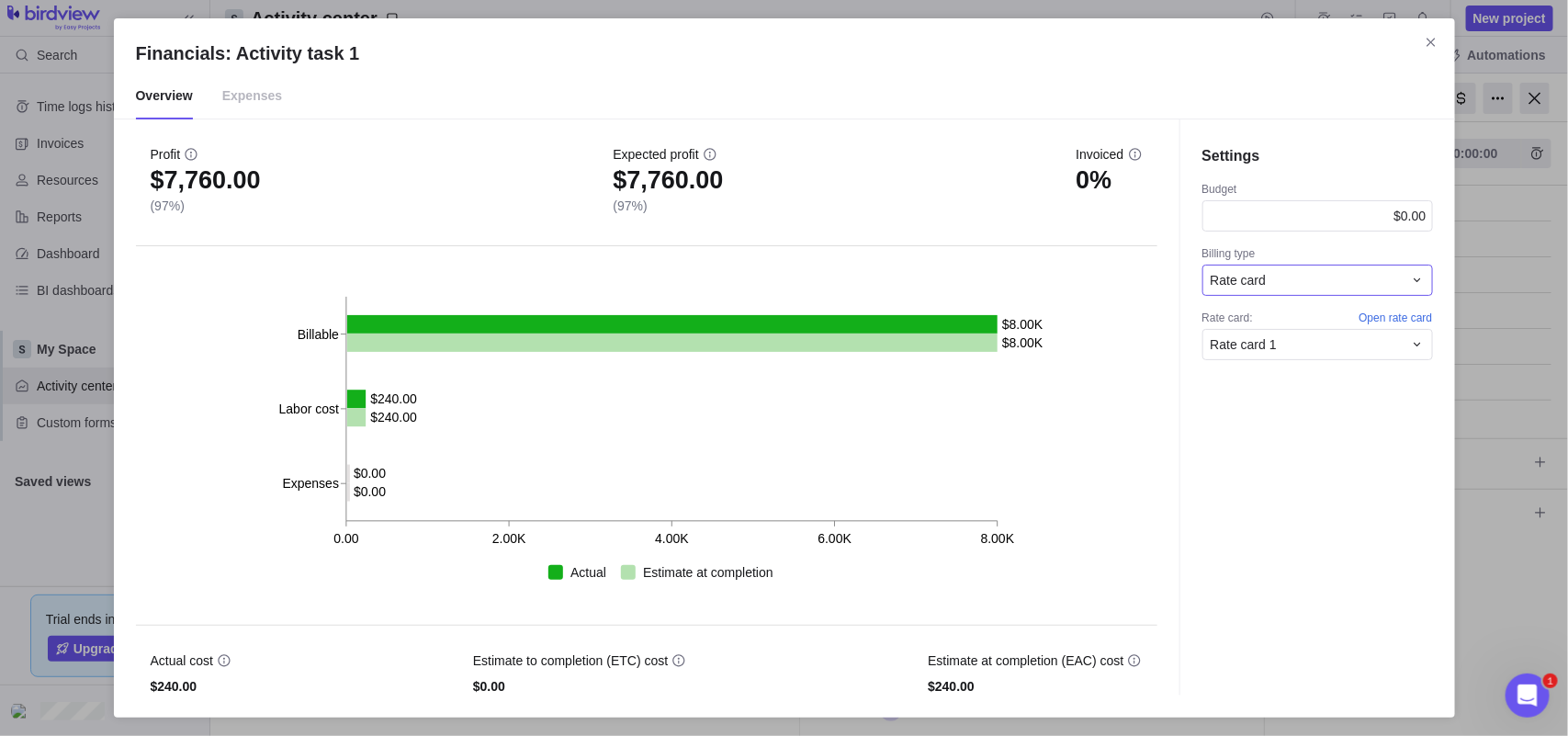 click on "Rate card" at bounding box center (1306, 280) 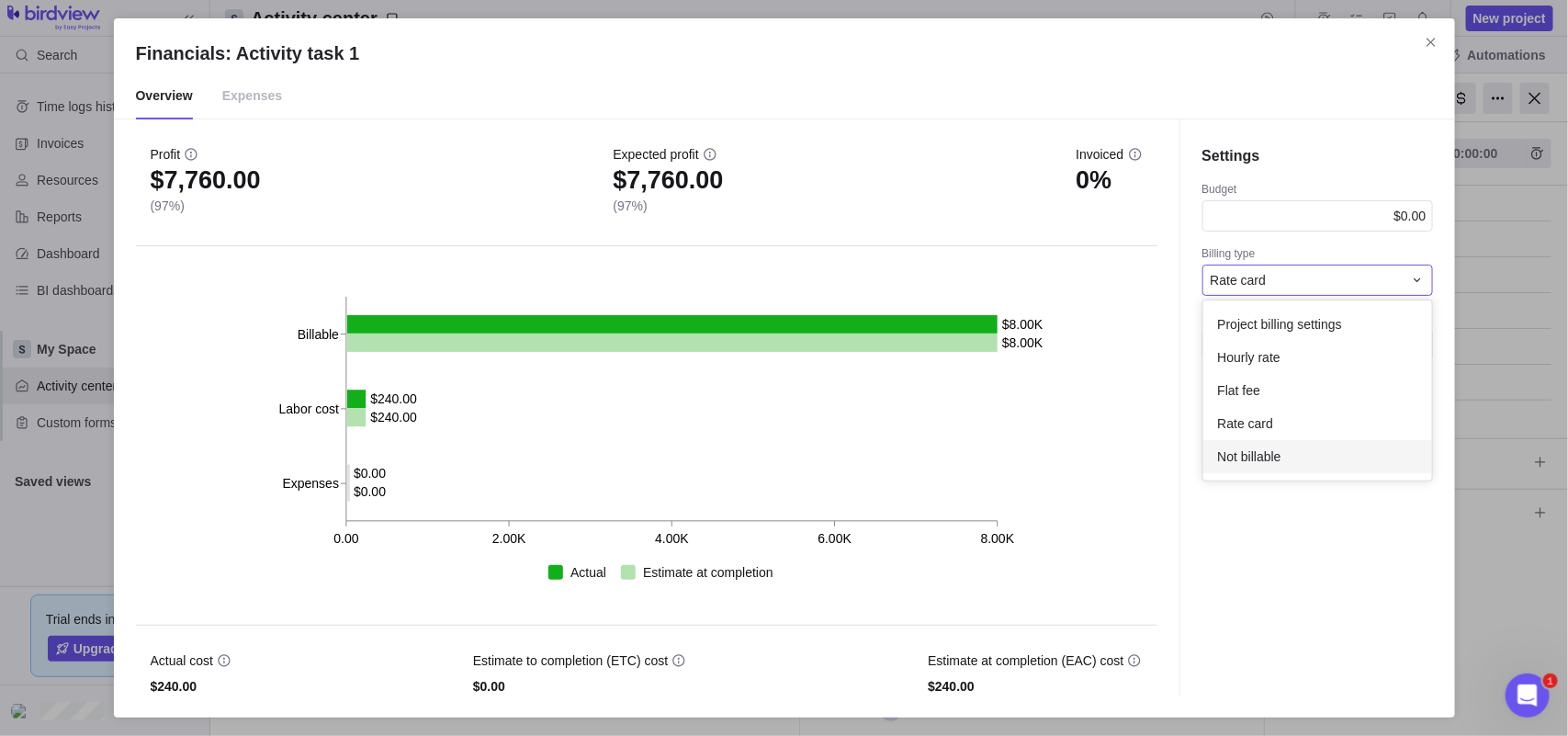click on "Not billable" at bounding box center (1317, 457) 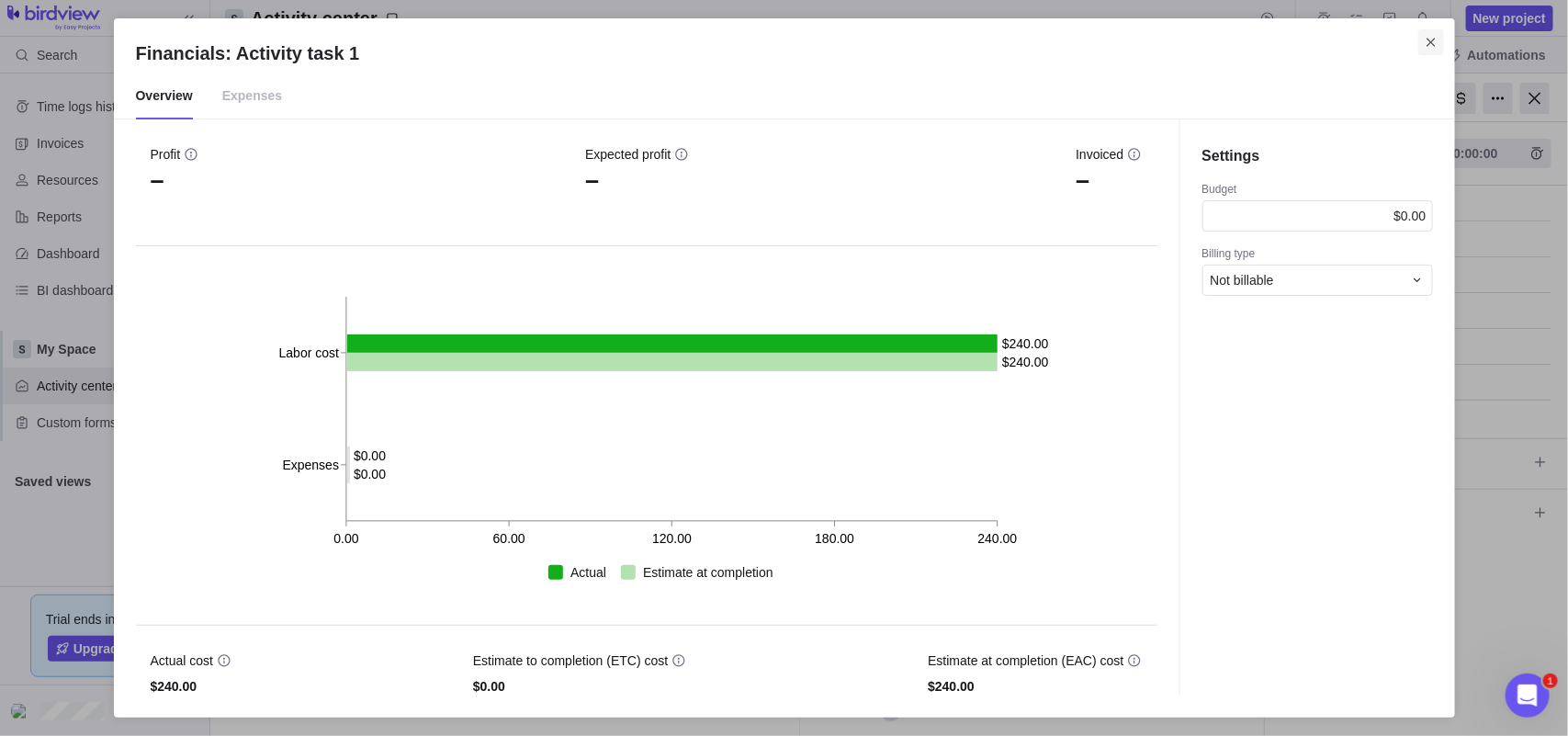 click at bounding box center (1431, 42) 